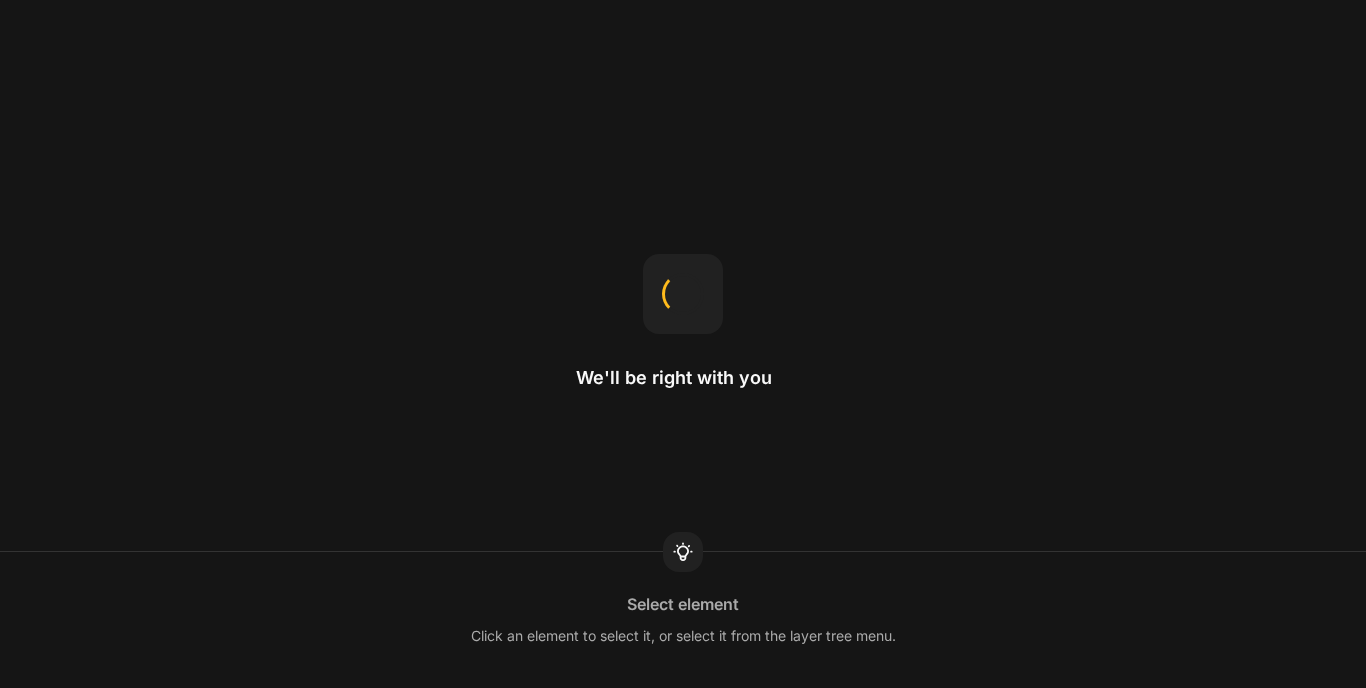 scroll, scrollTop: 0, scrollLeft: 0, axis: both 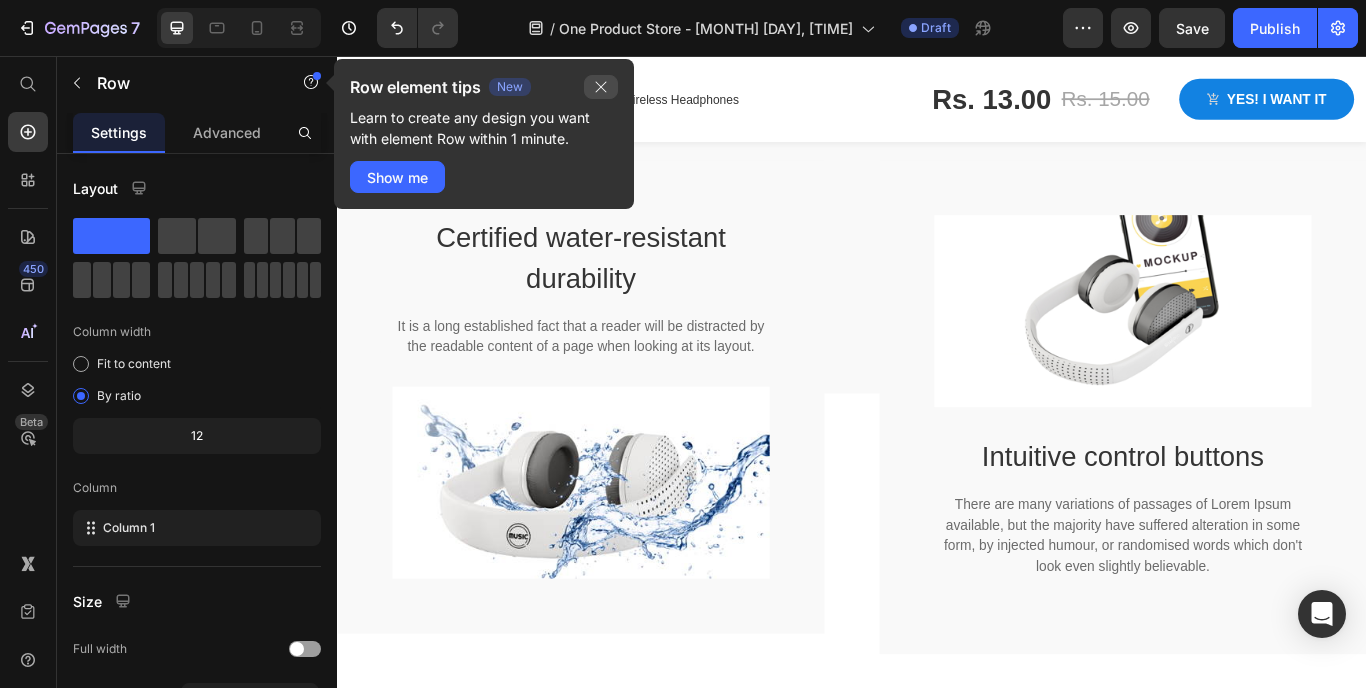 click 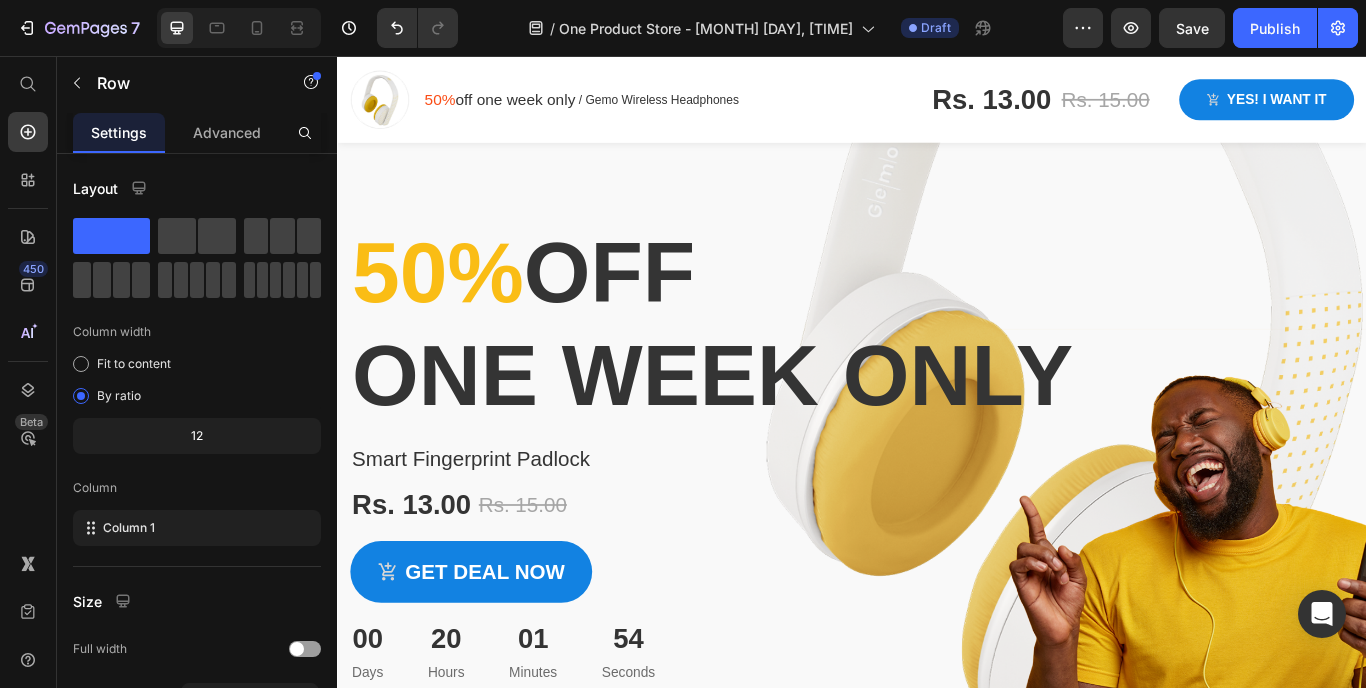 scroll, scrollTop: 0, scrollLeft: 0, axis: both 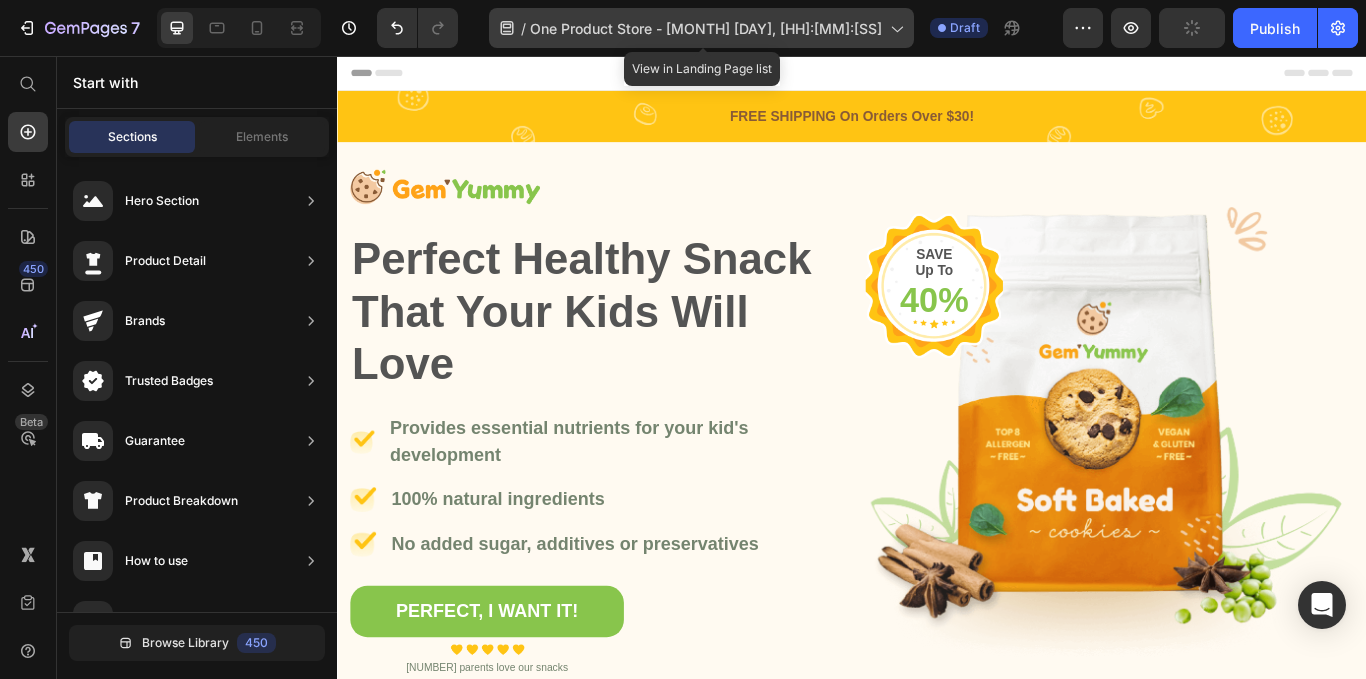 click on "/" at bounding box center (523, 28) 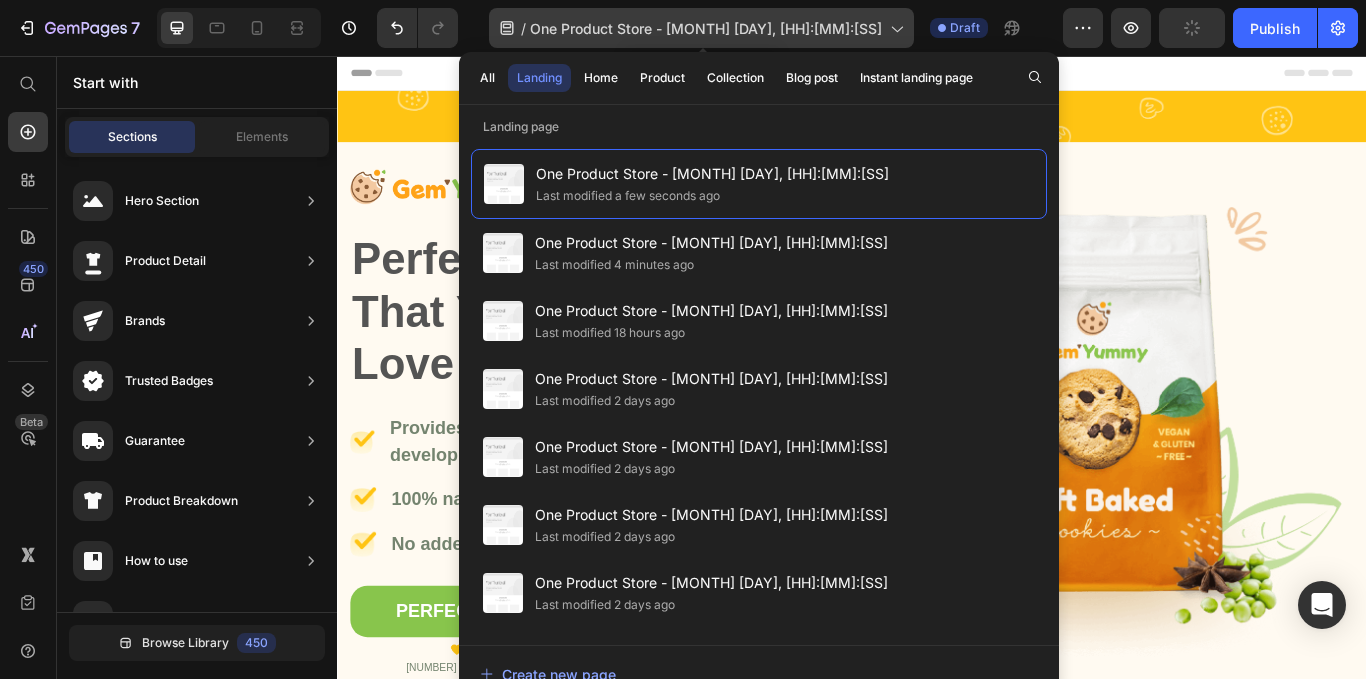 click on "/" at bounding box center (523, 28) 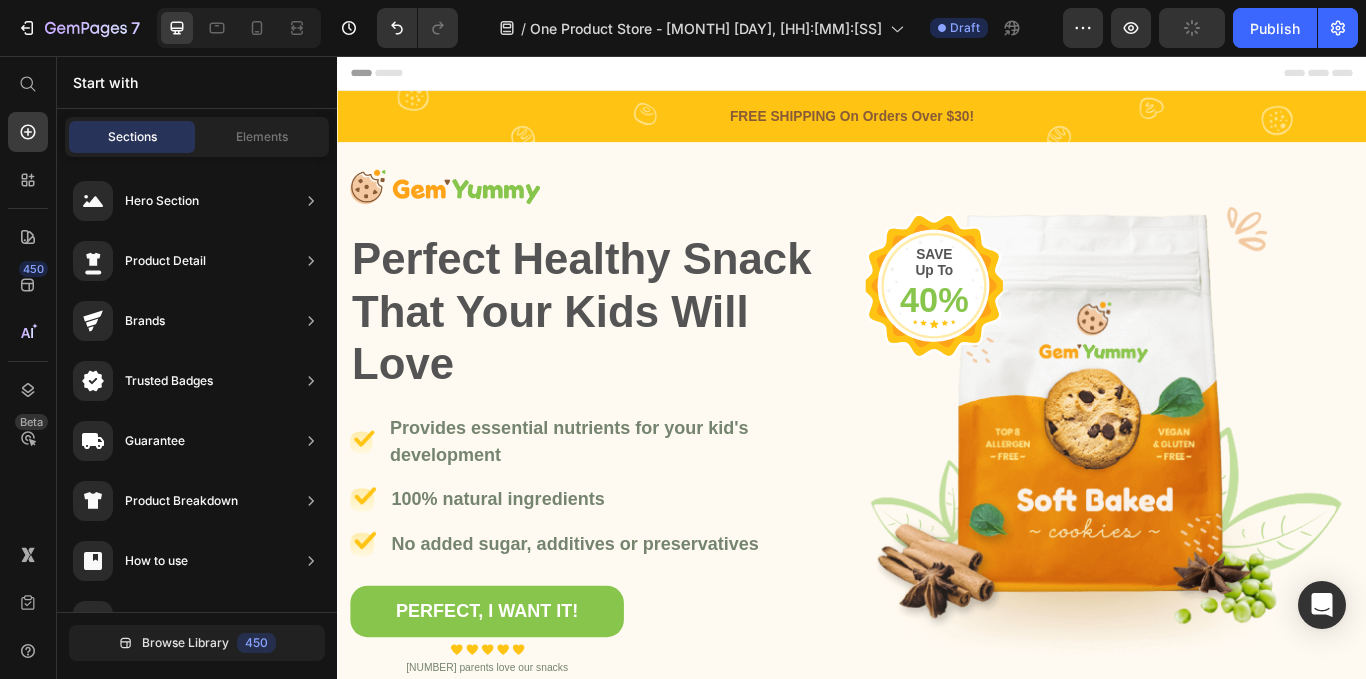 click on "/  One Product Store - [MONTH] [DAY], [HH]:[MM]:[SS] Draft" 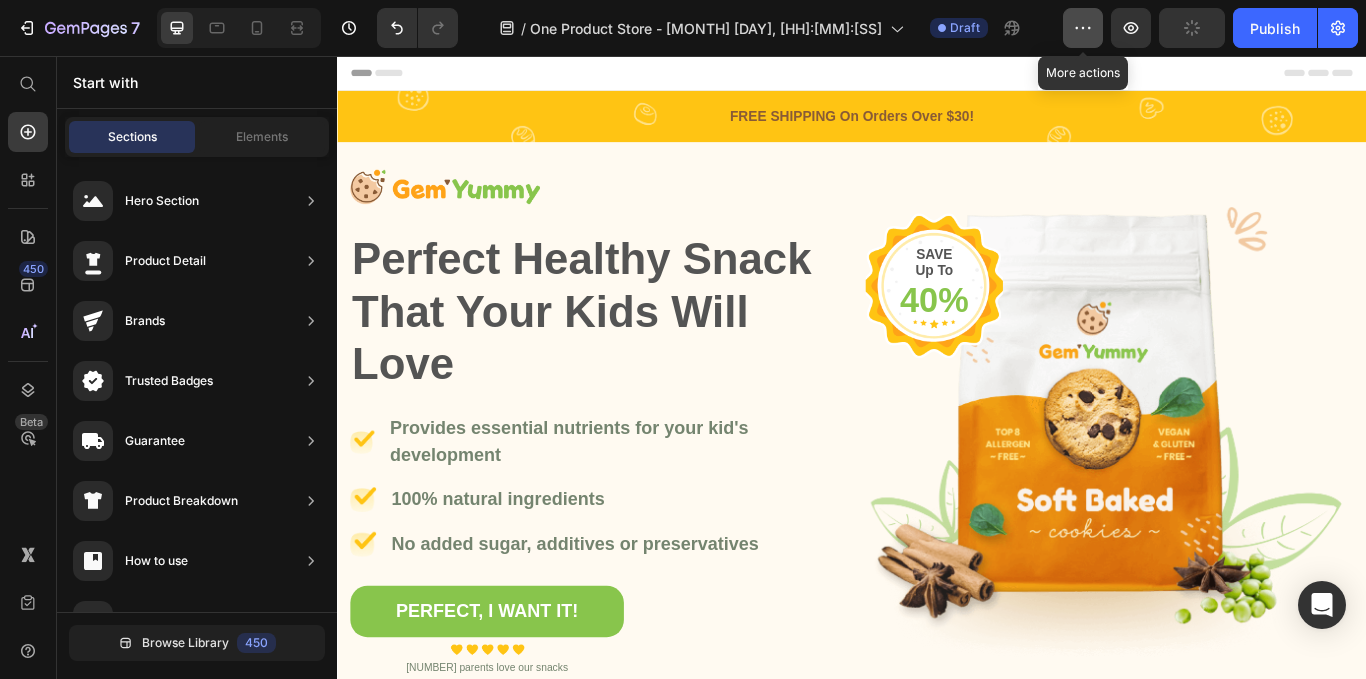 click 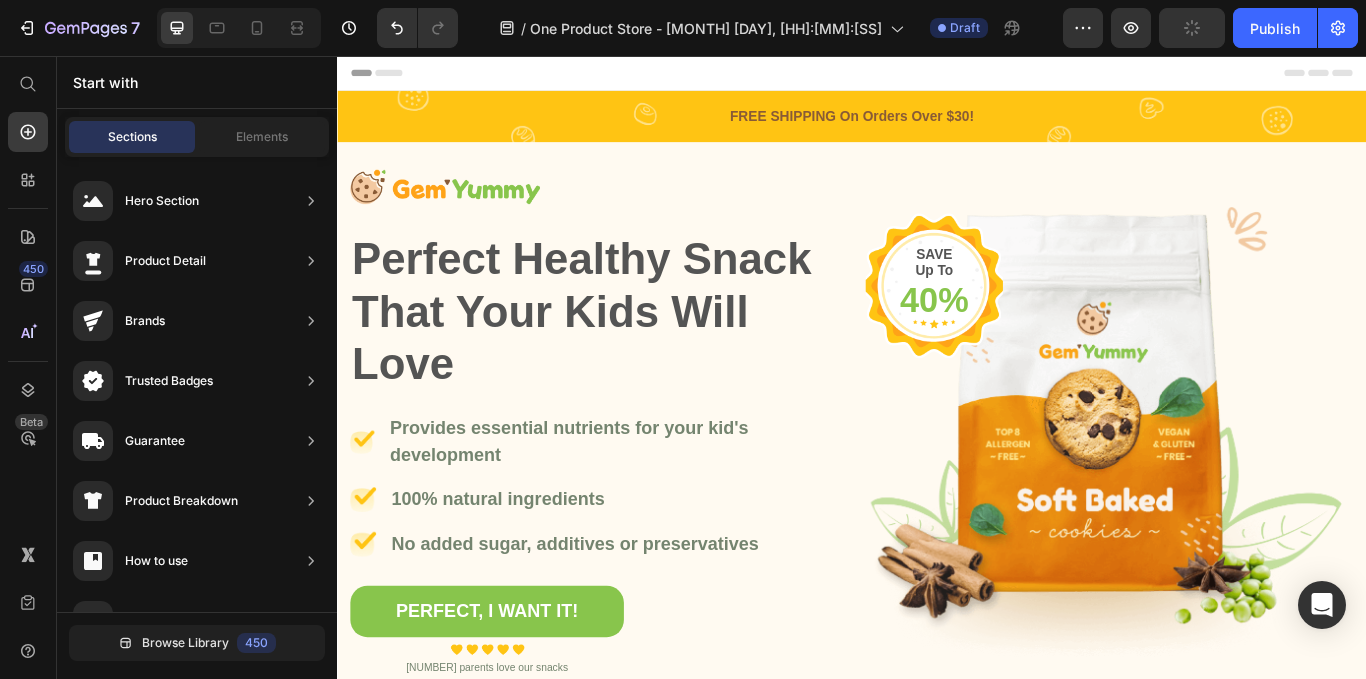 click on "/  One Product Store - [MONTH] [DAY], [HH]:[MM]:[SS] Draft" 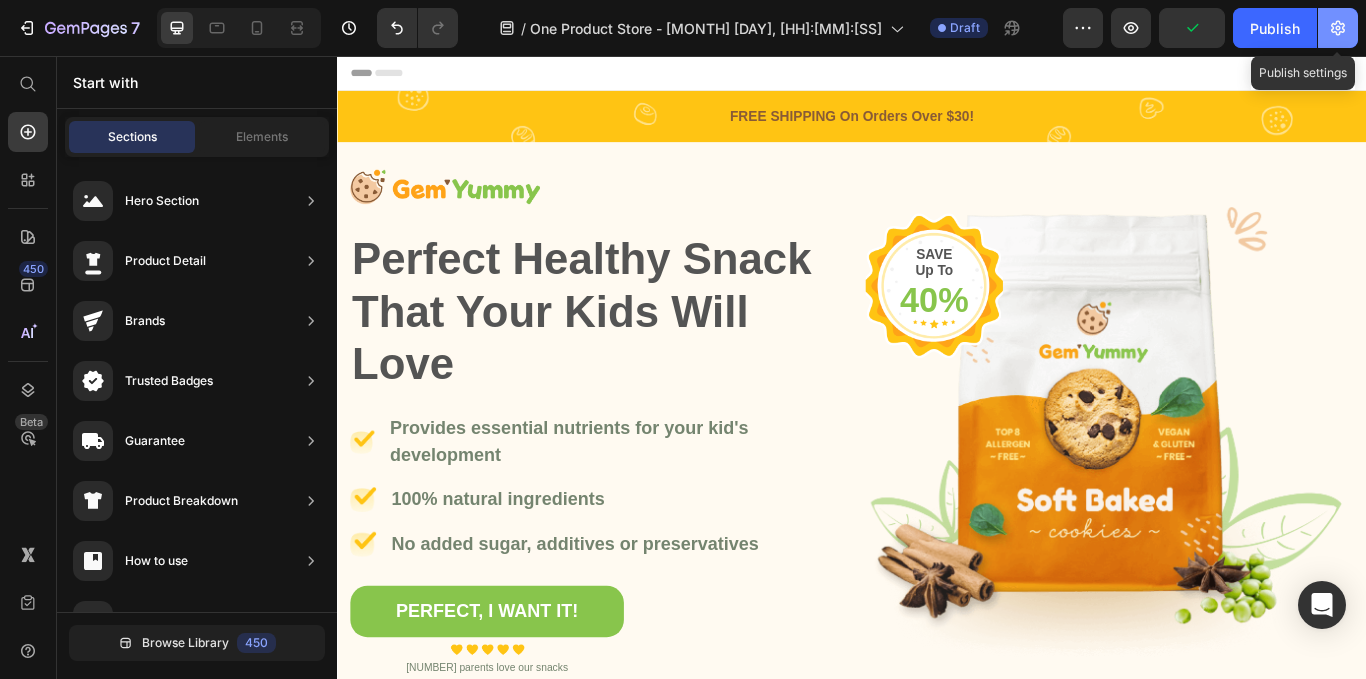 click 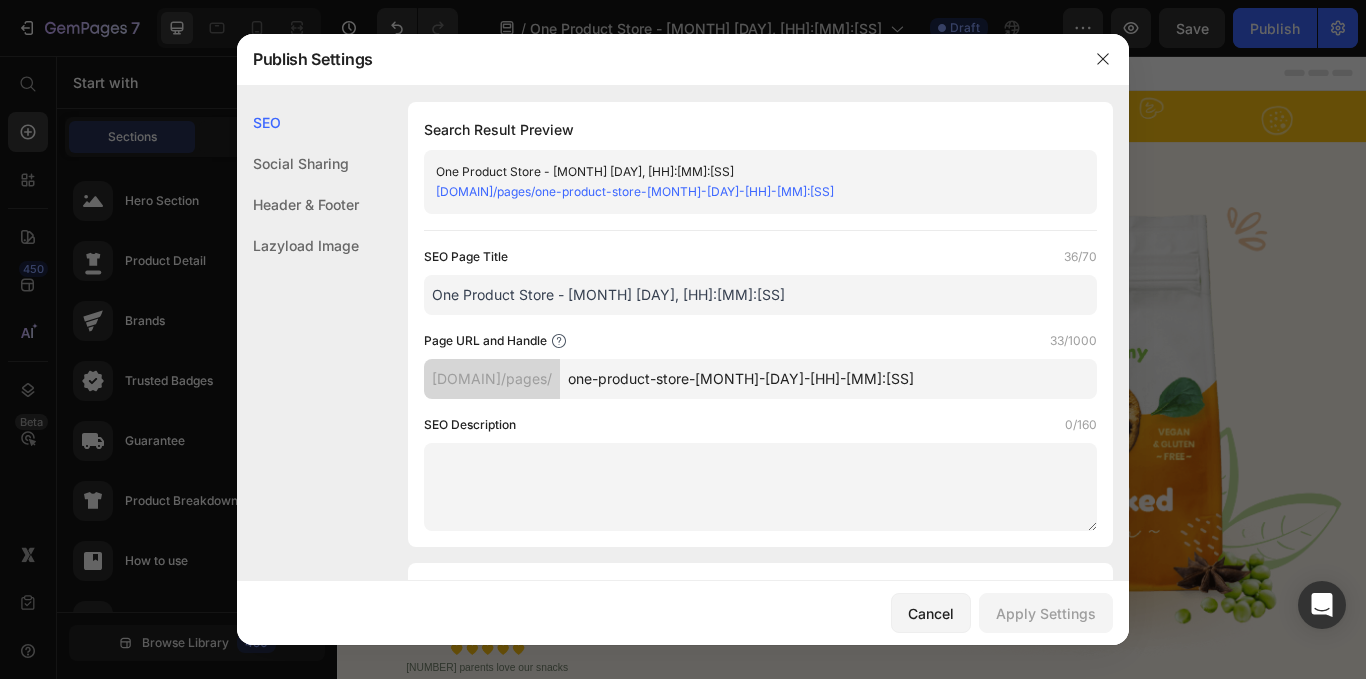 click on "Social Sharing" 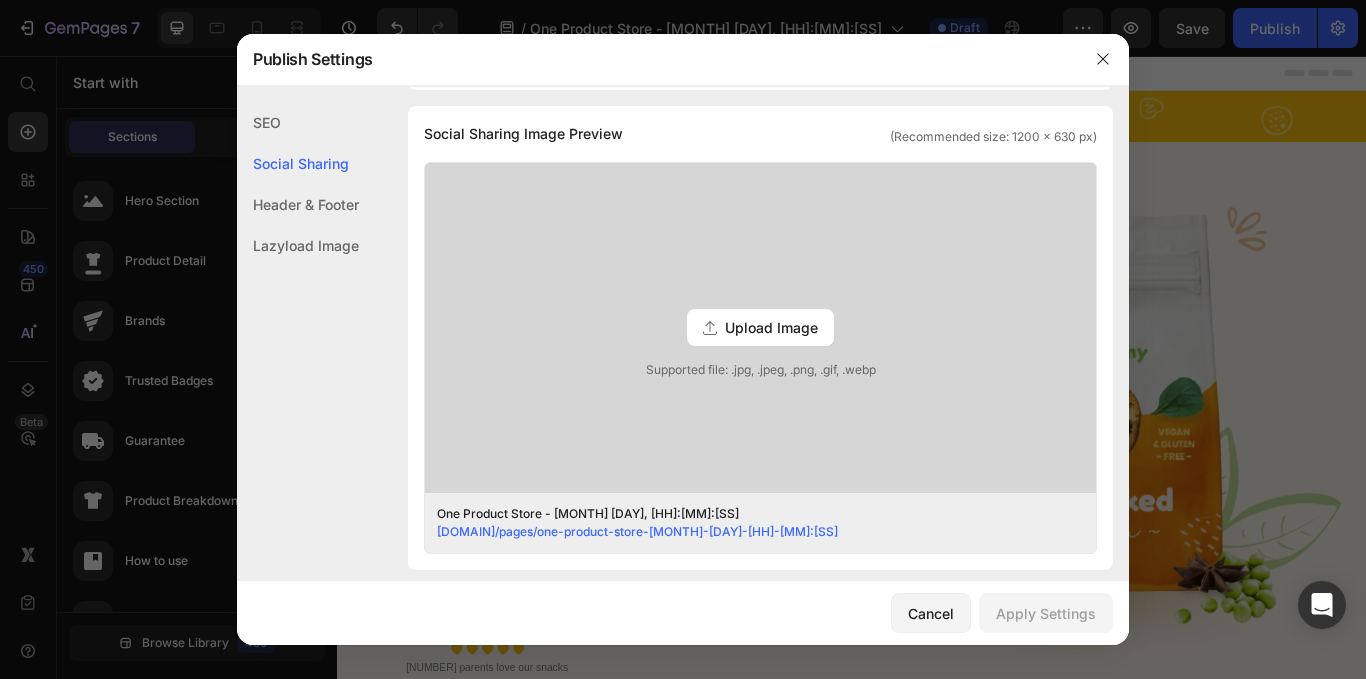 click on "Header & Footer" 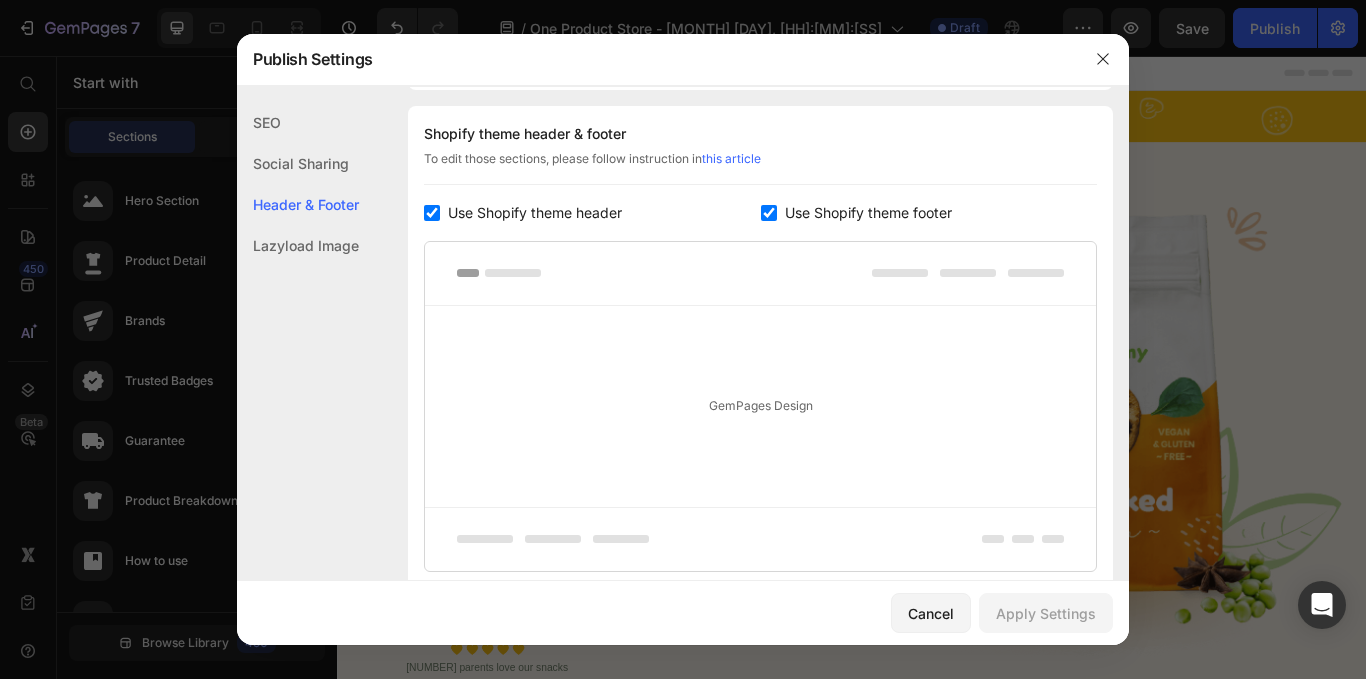 click on "Lazyload Image" 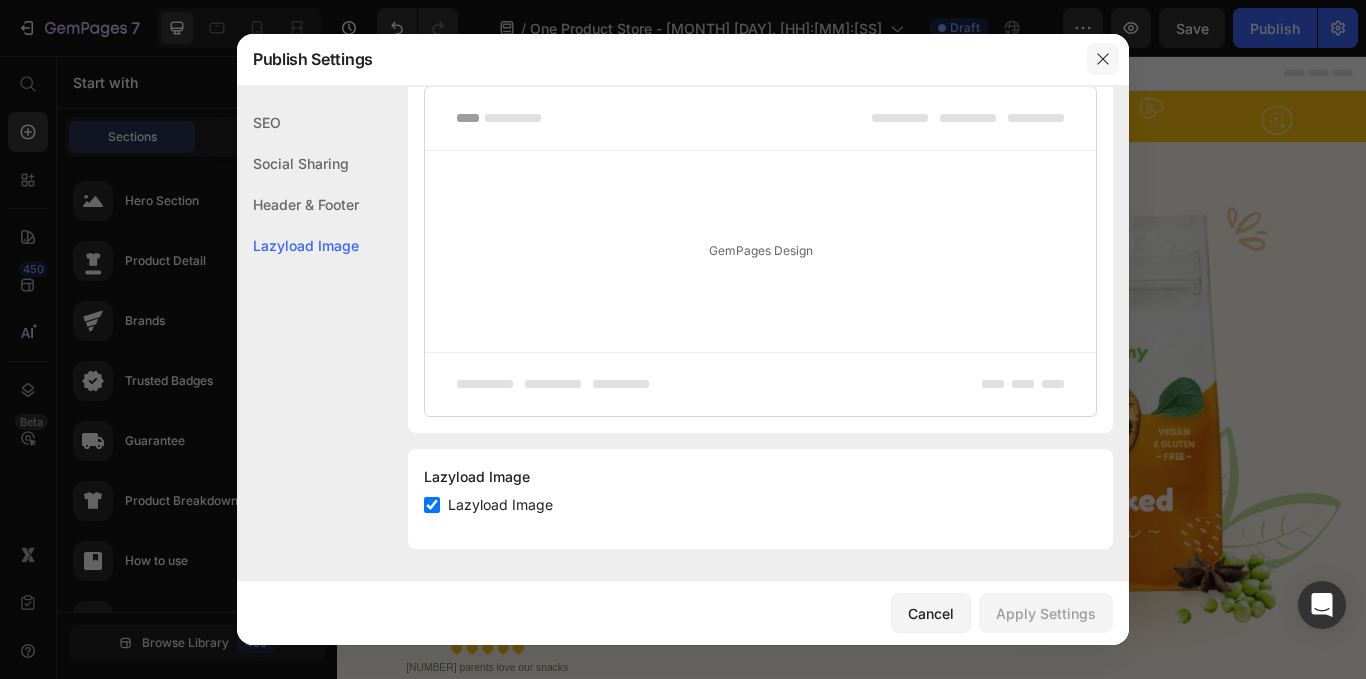 click 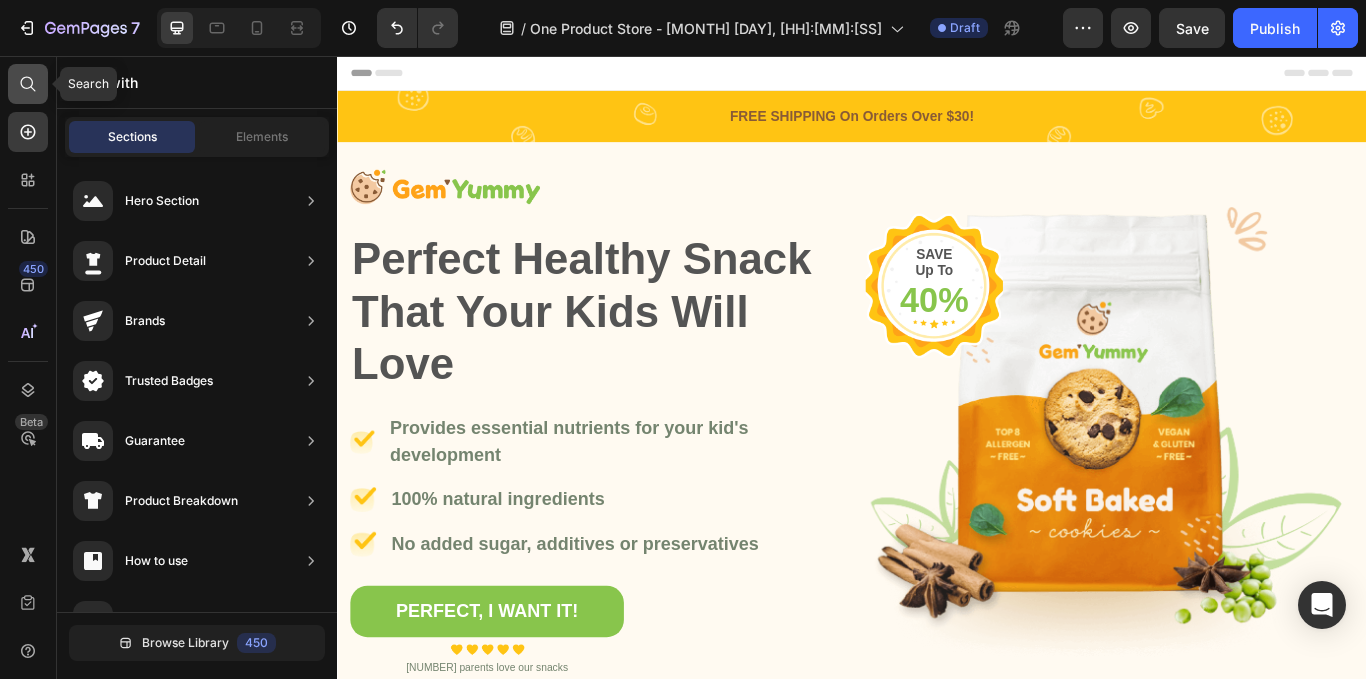 click 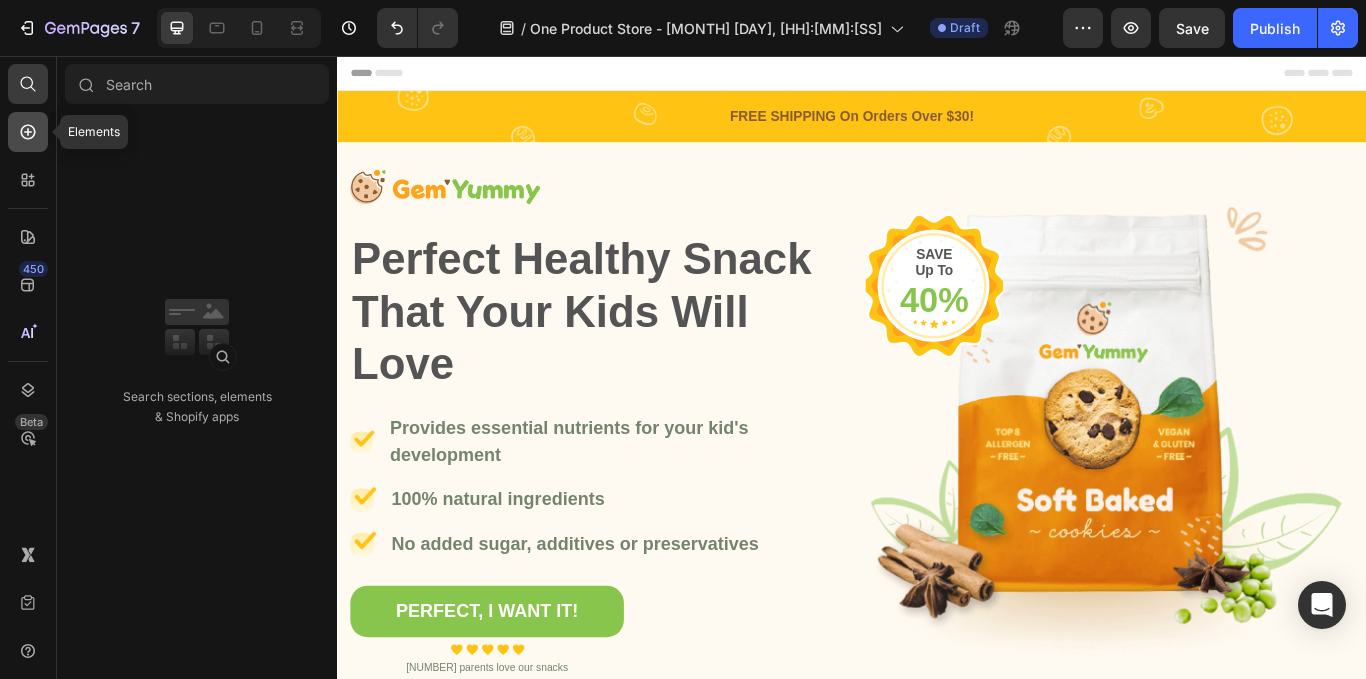 click 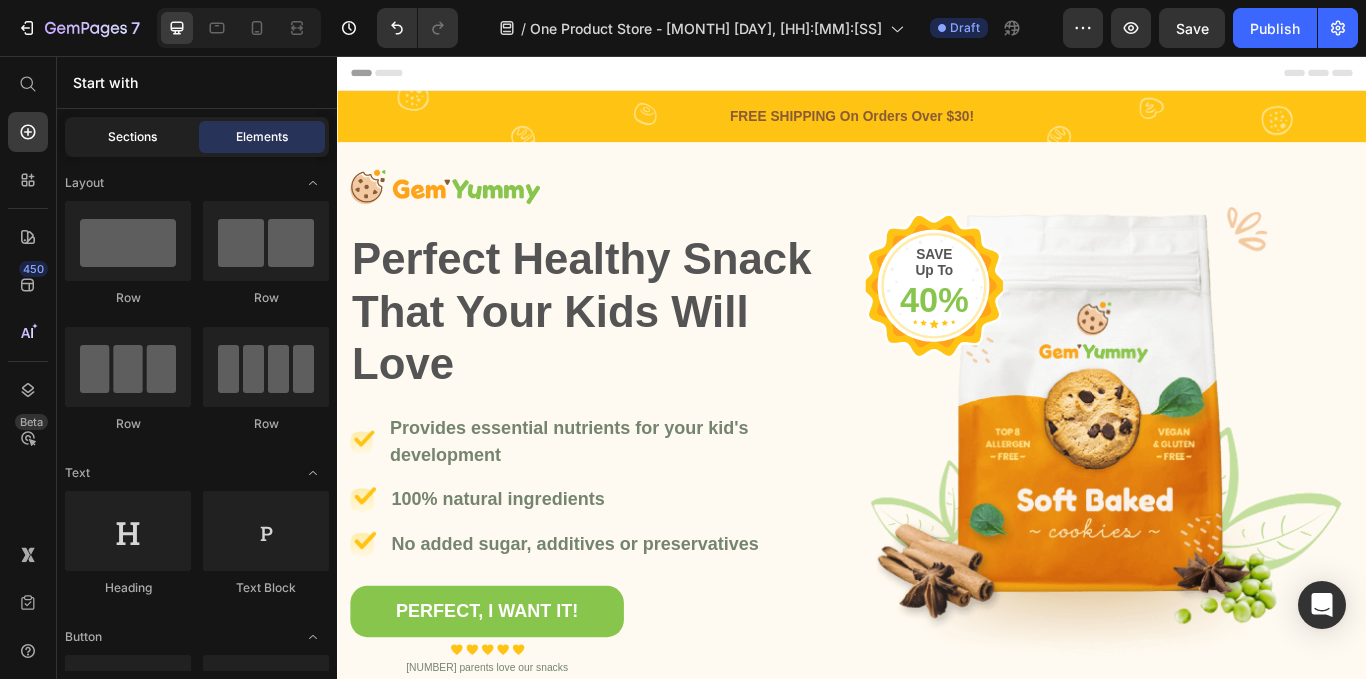 click on "Sections" 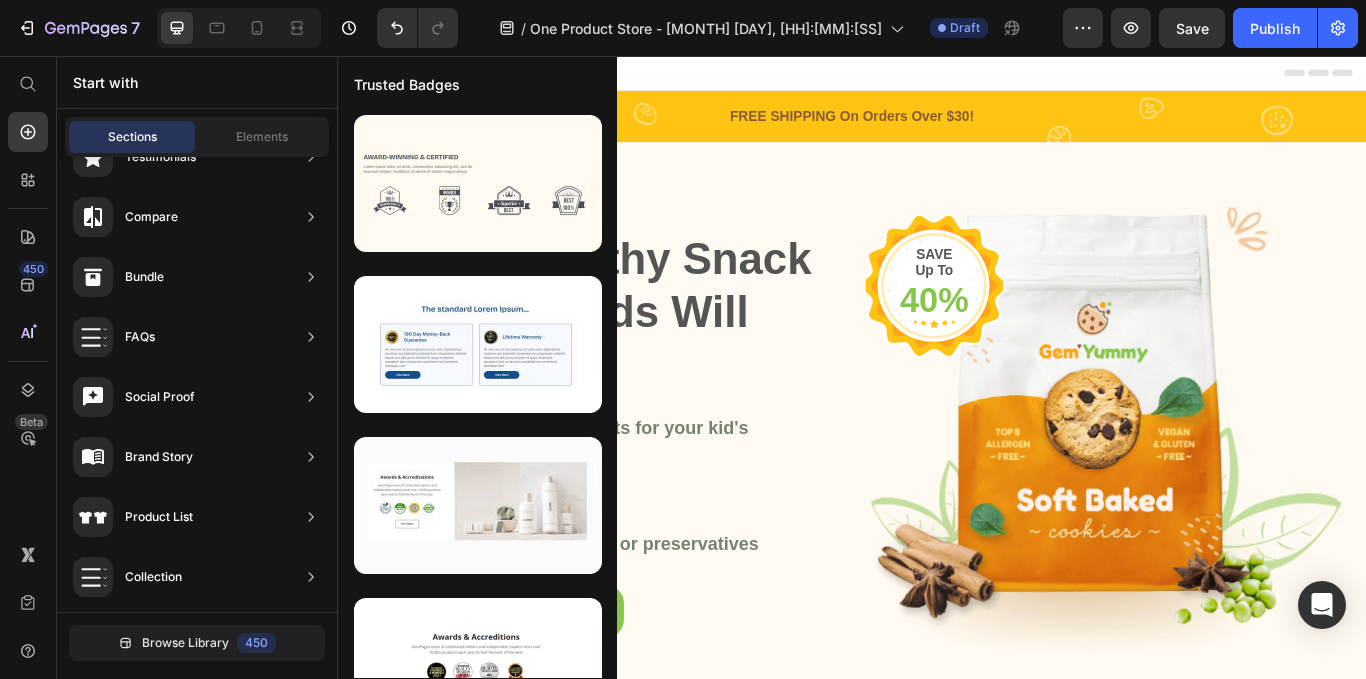 scroll, scrollTop: 705, scrollLeft: 0, axis: vertical 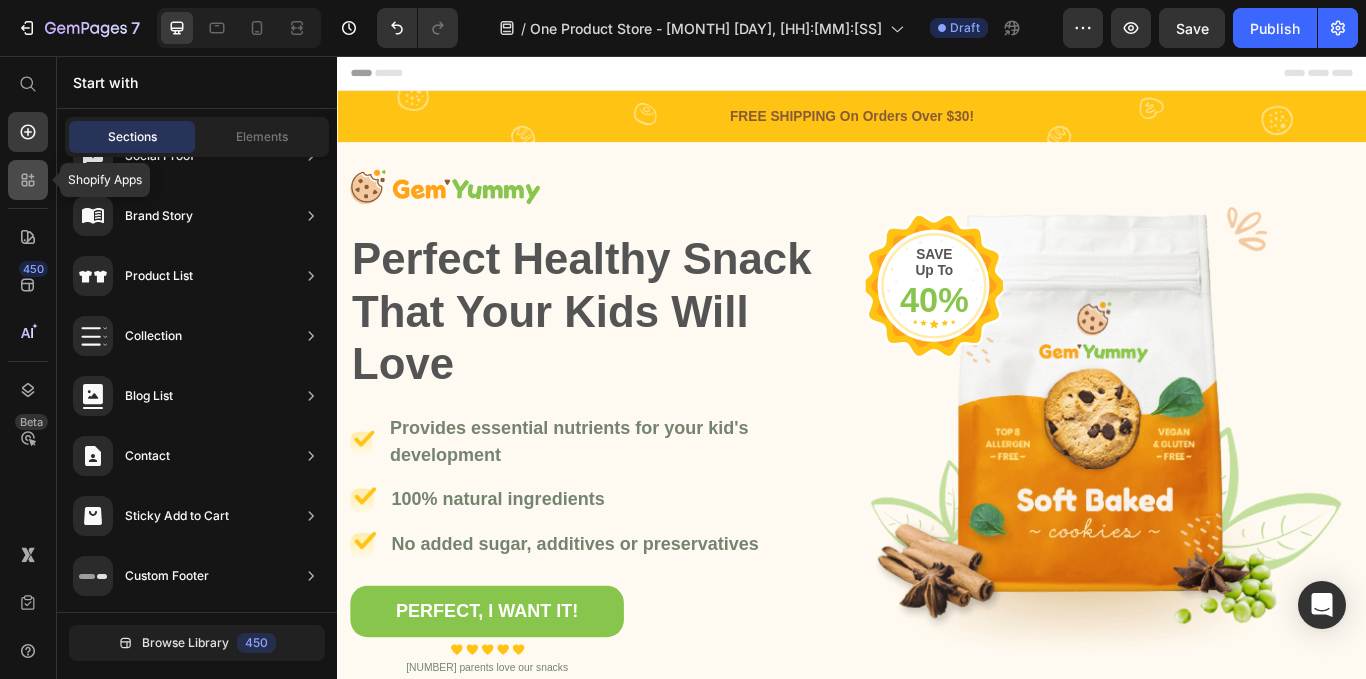 click 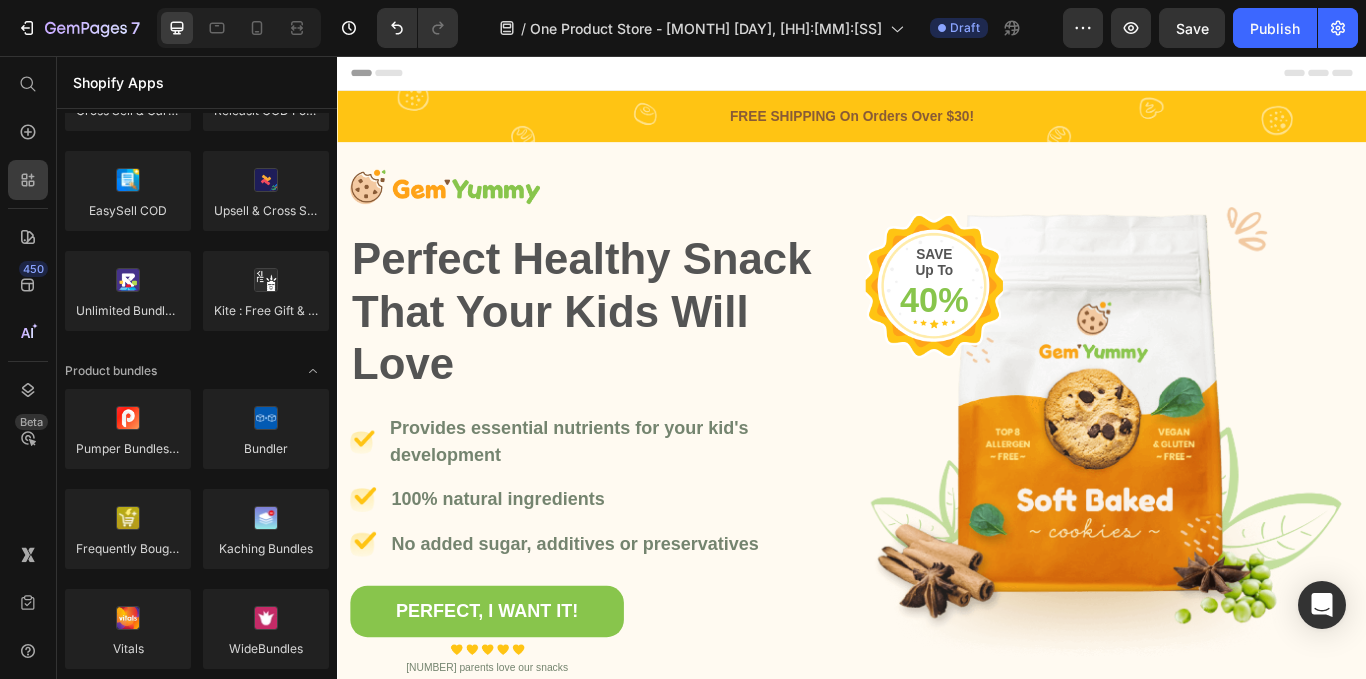 scroll, scrollTop: 0, scrollLeft: 0, axis: both 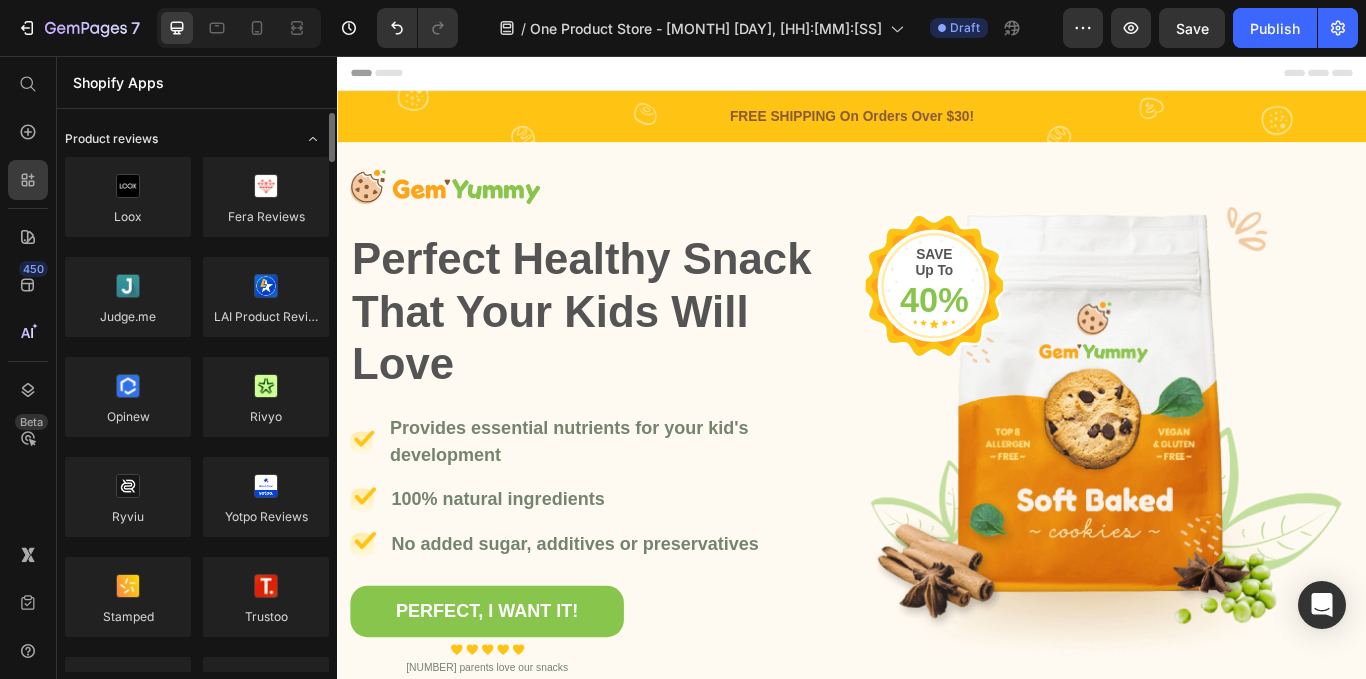 click on "Product reviews" 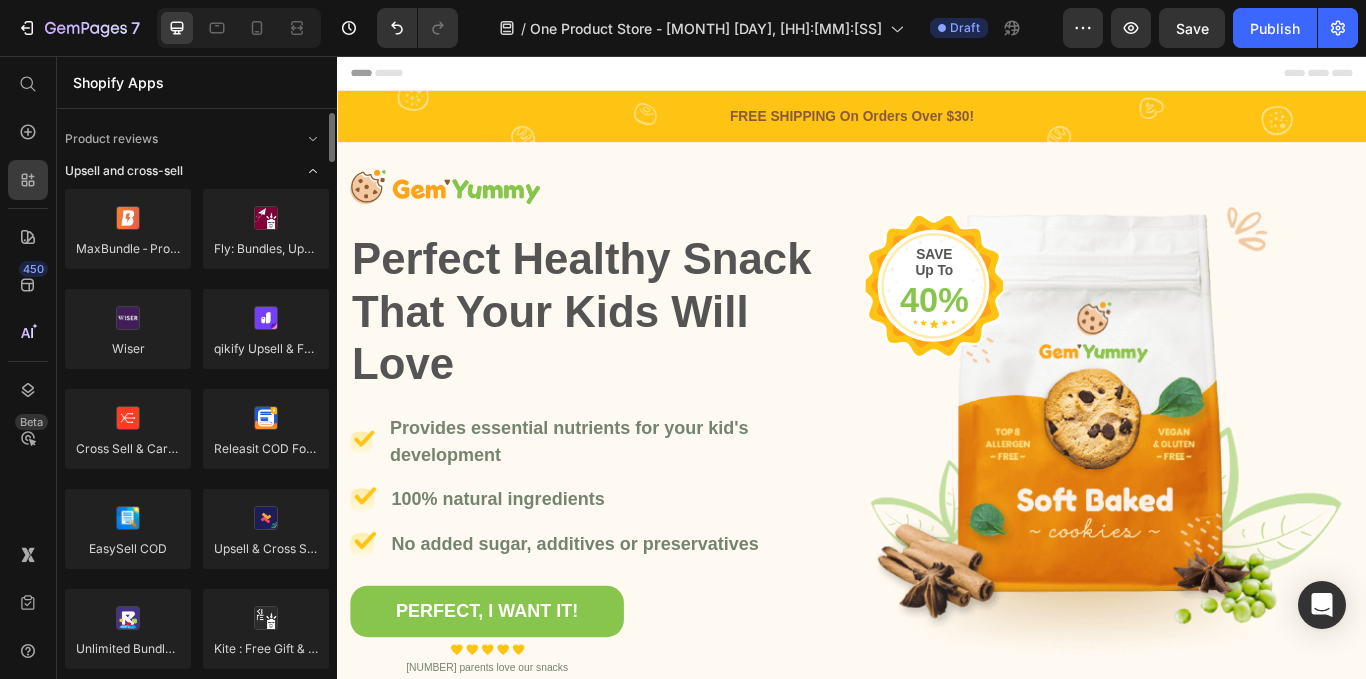 click on "Upsell and cross-sell" 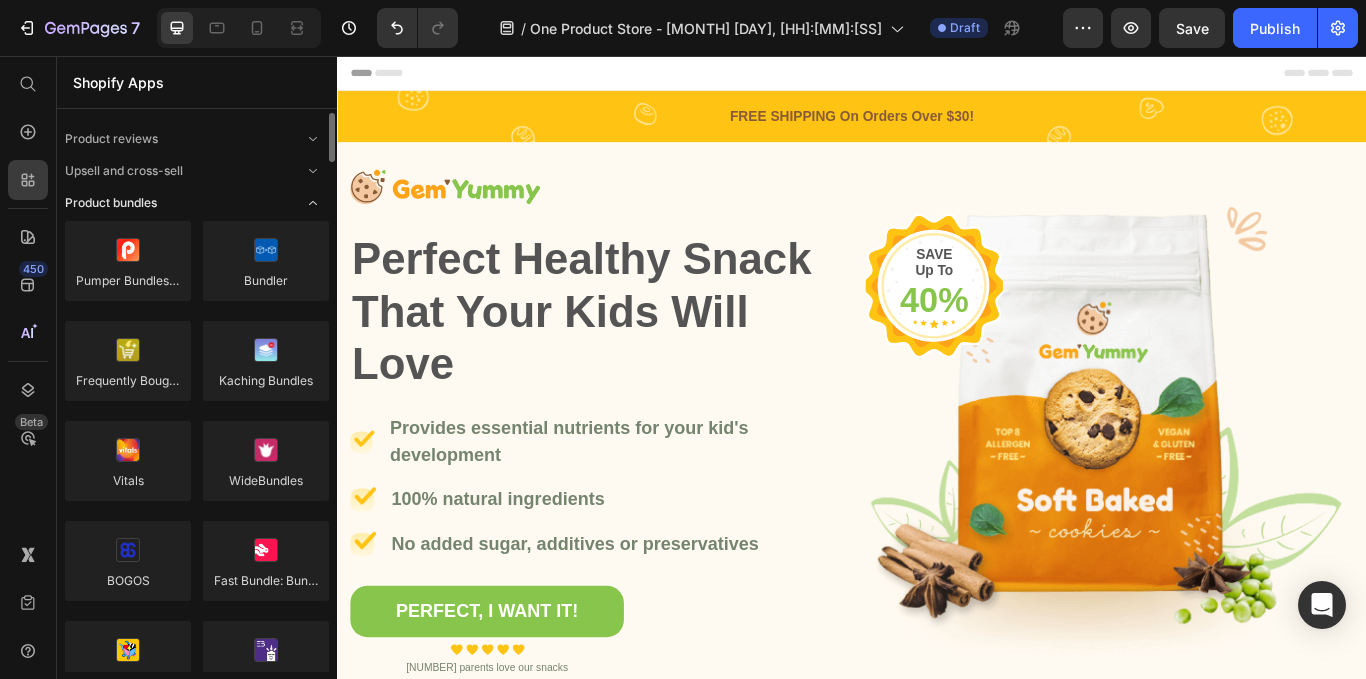 click on "Product bundles" 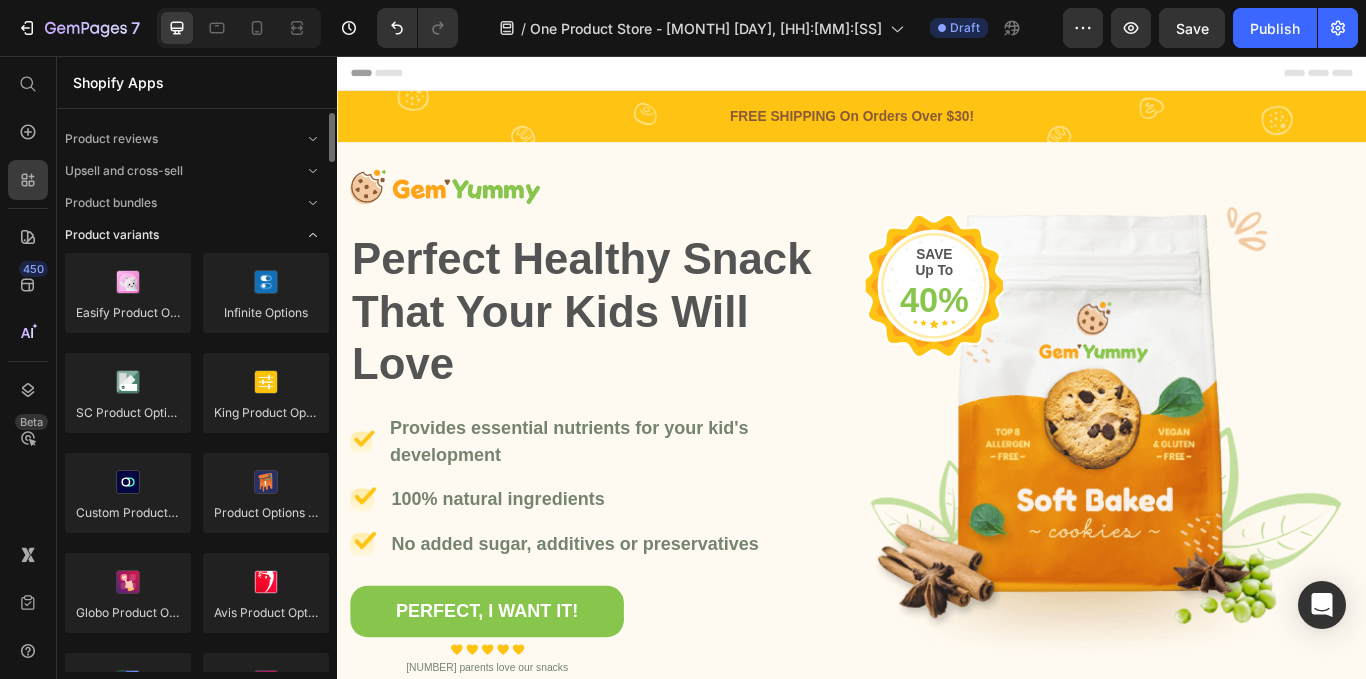 click on "Product variants" 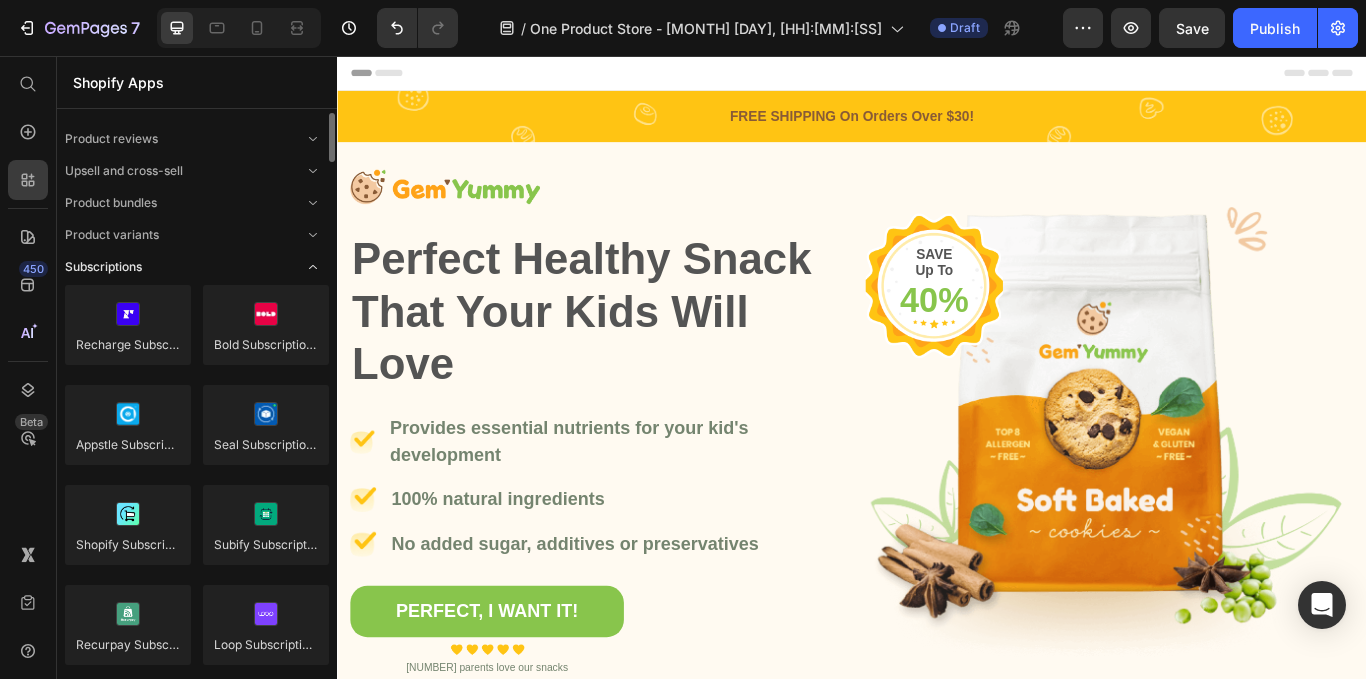 click on "Subscriptions" 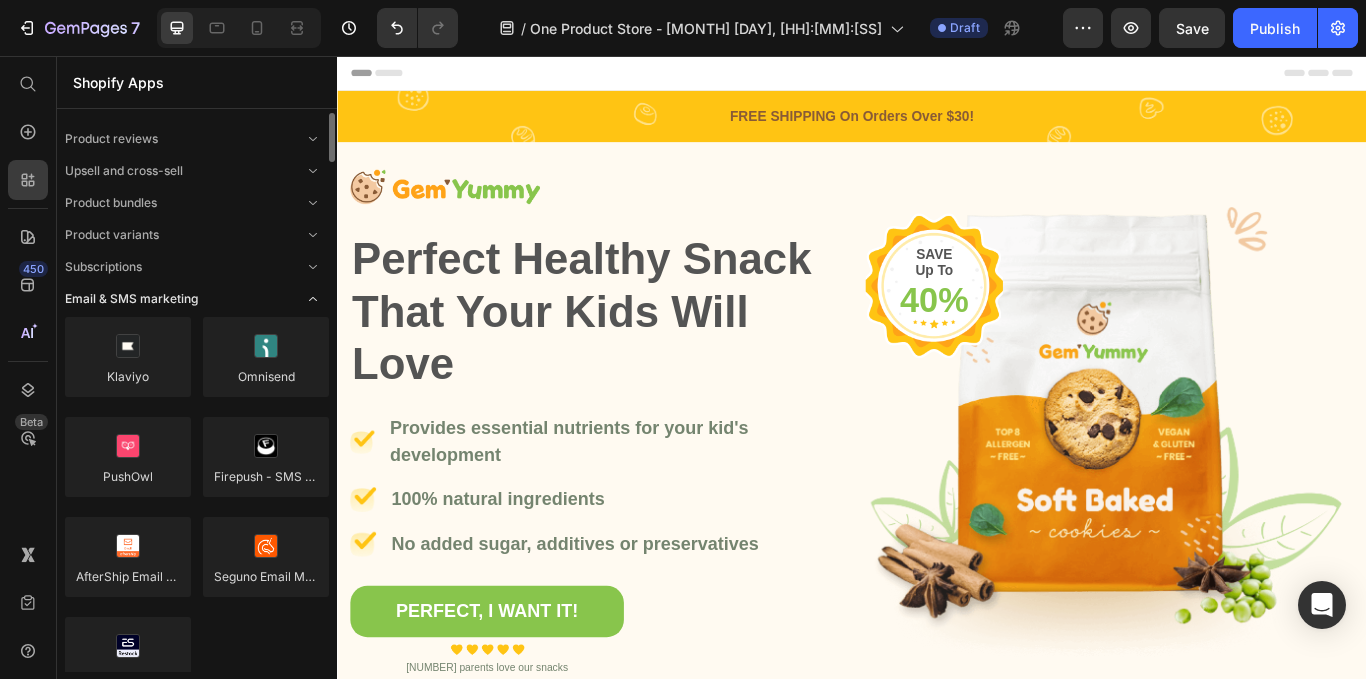 click on "Email & SMS marketing" 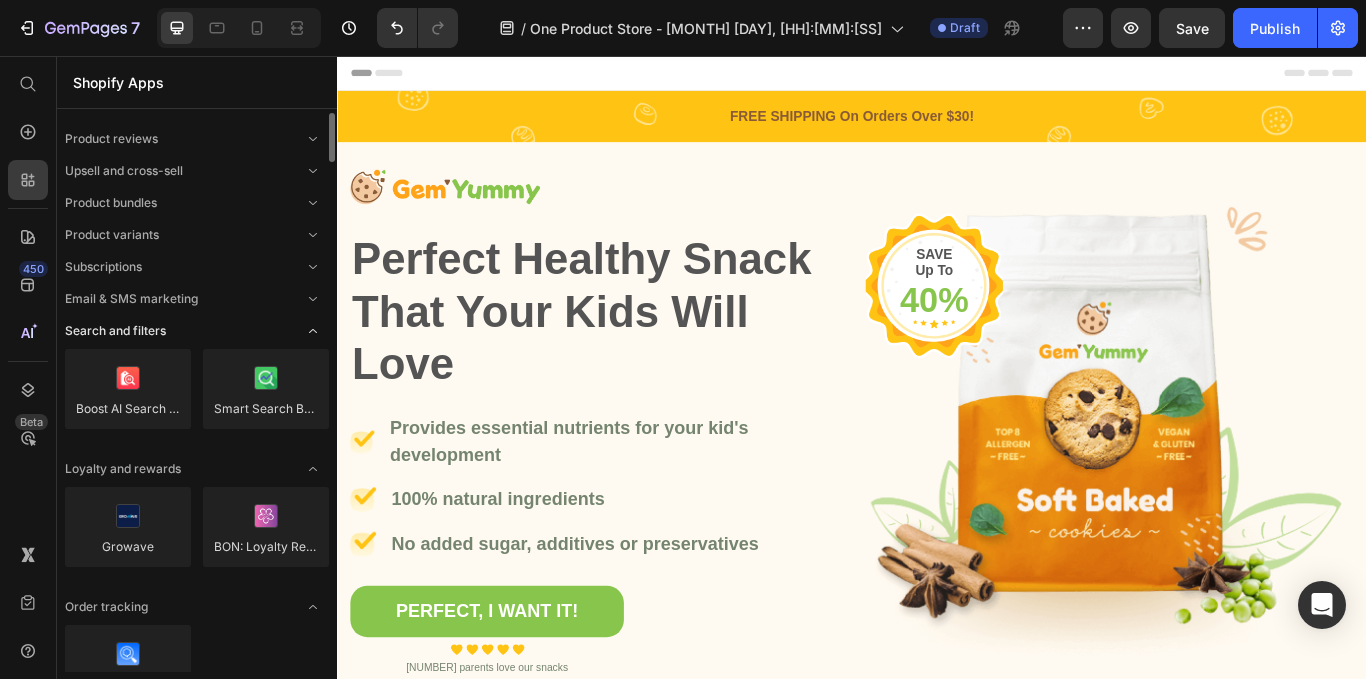 click on "Search and filters" 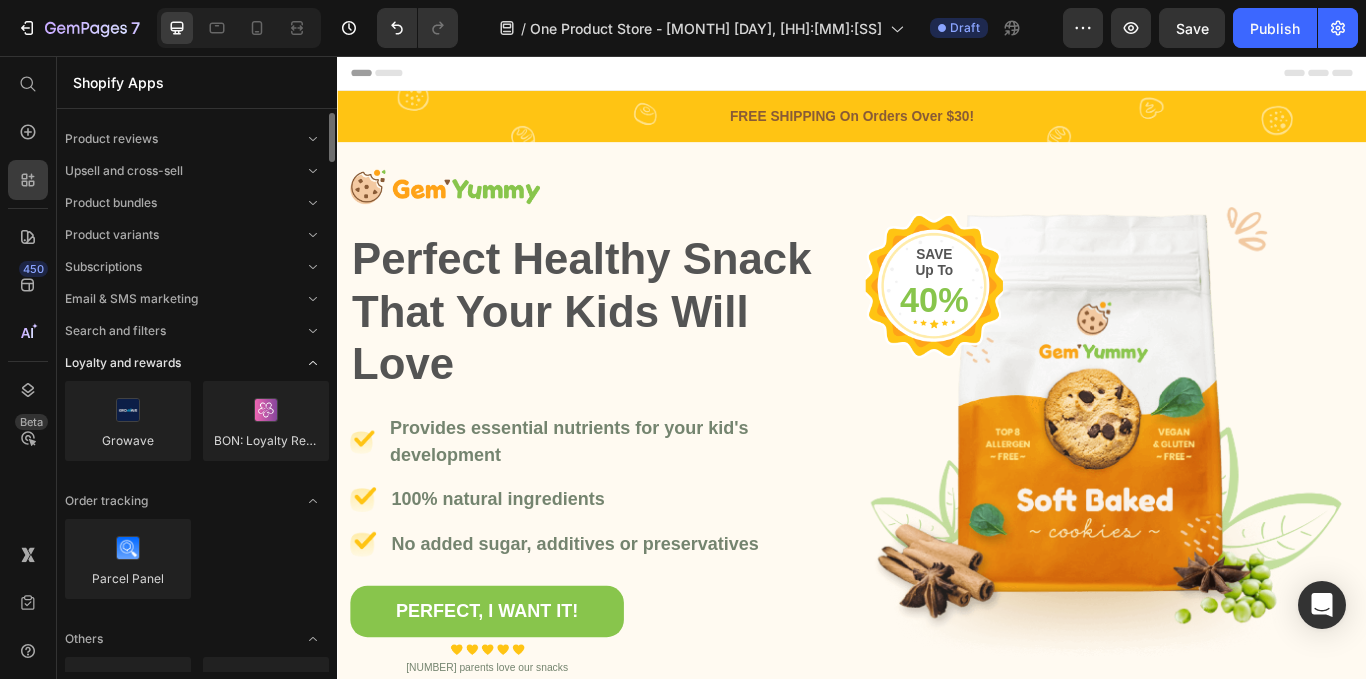 click on "Loyalty and rewards" 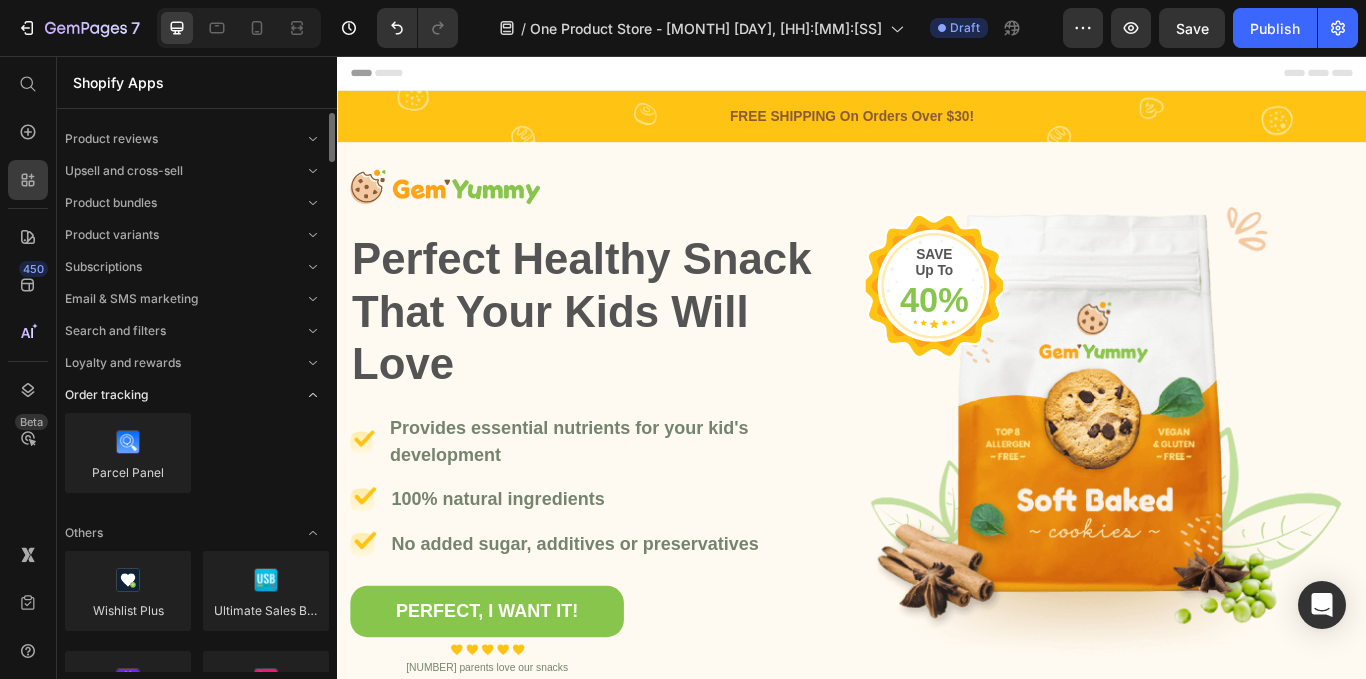 click on "Order tracking" 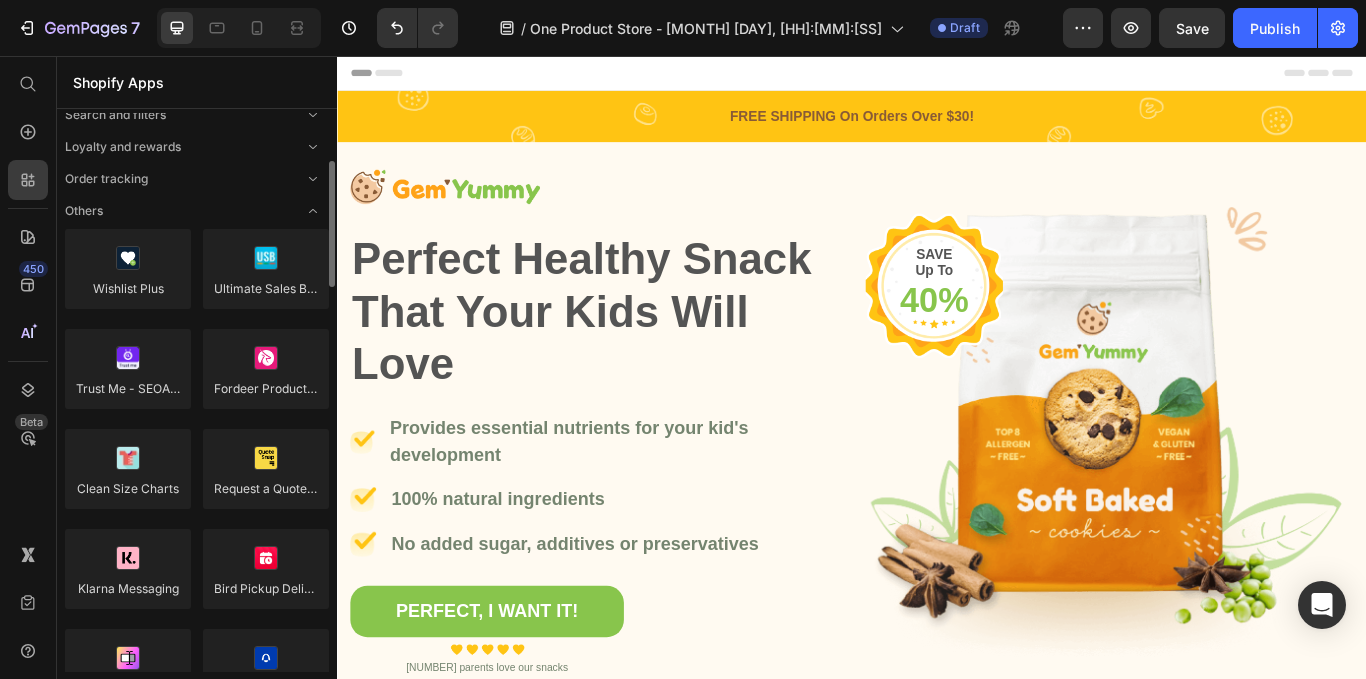 scroll, scrollTop: 215, scrollLeft: 0, axis: vertical 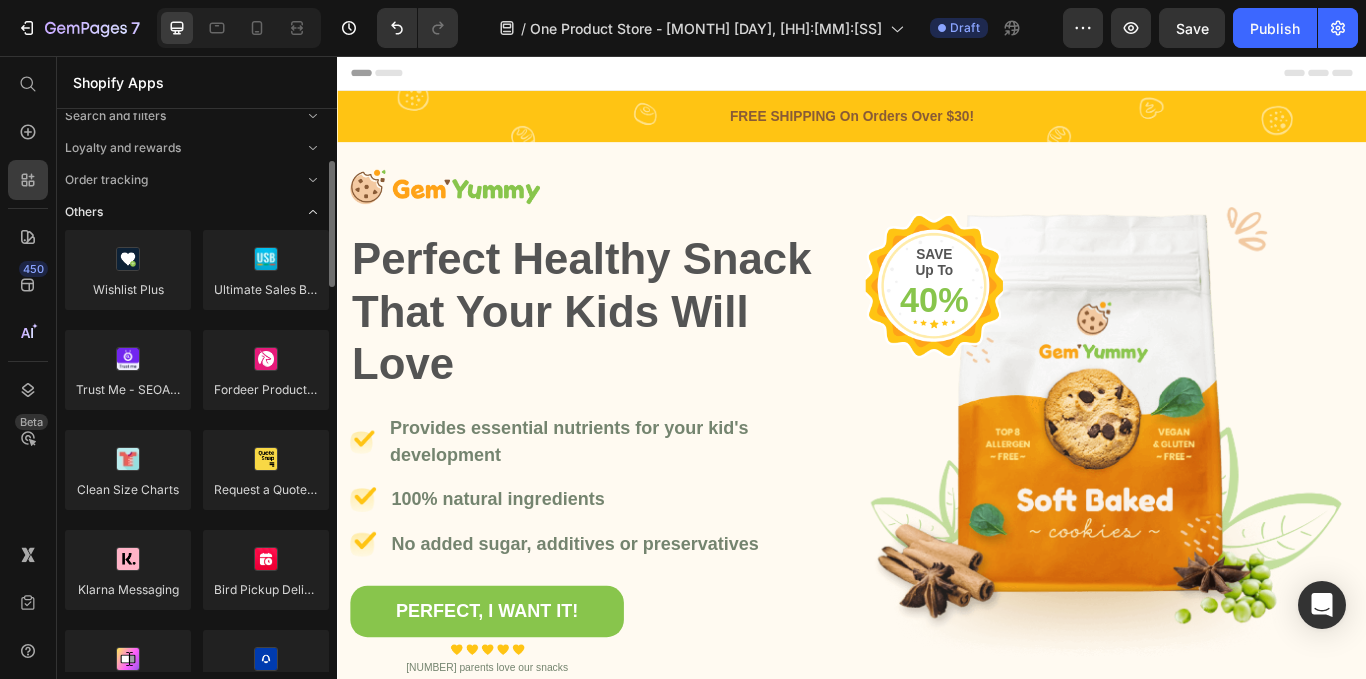 click on "Others" 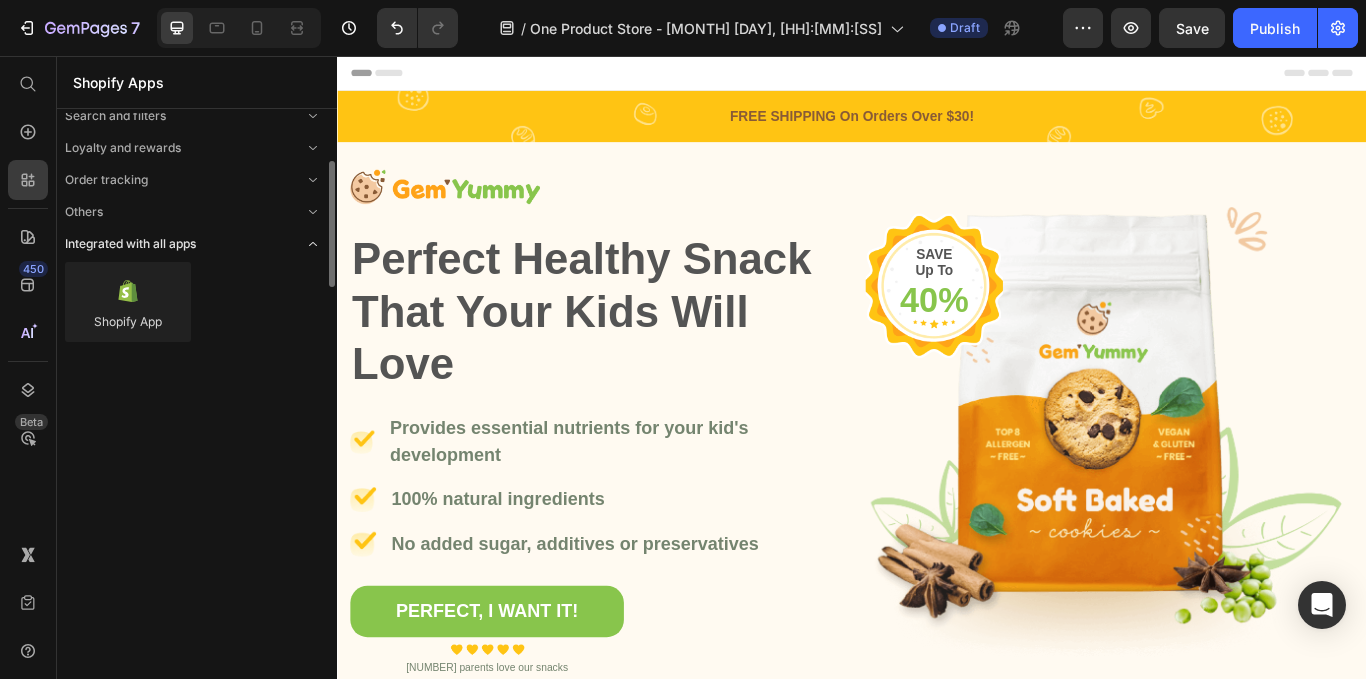 click on "Integrated with all apps" 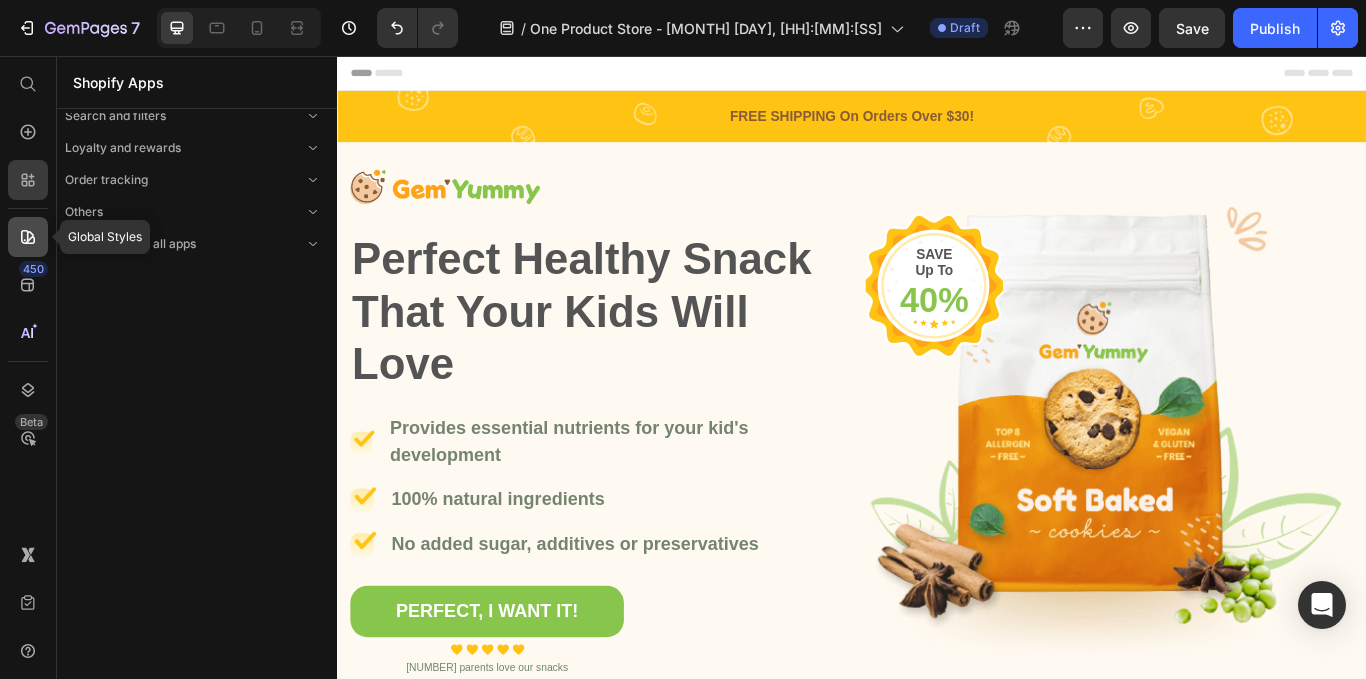 click 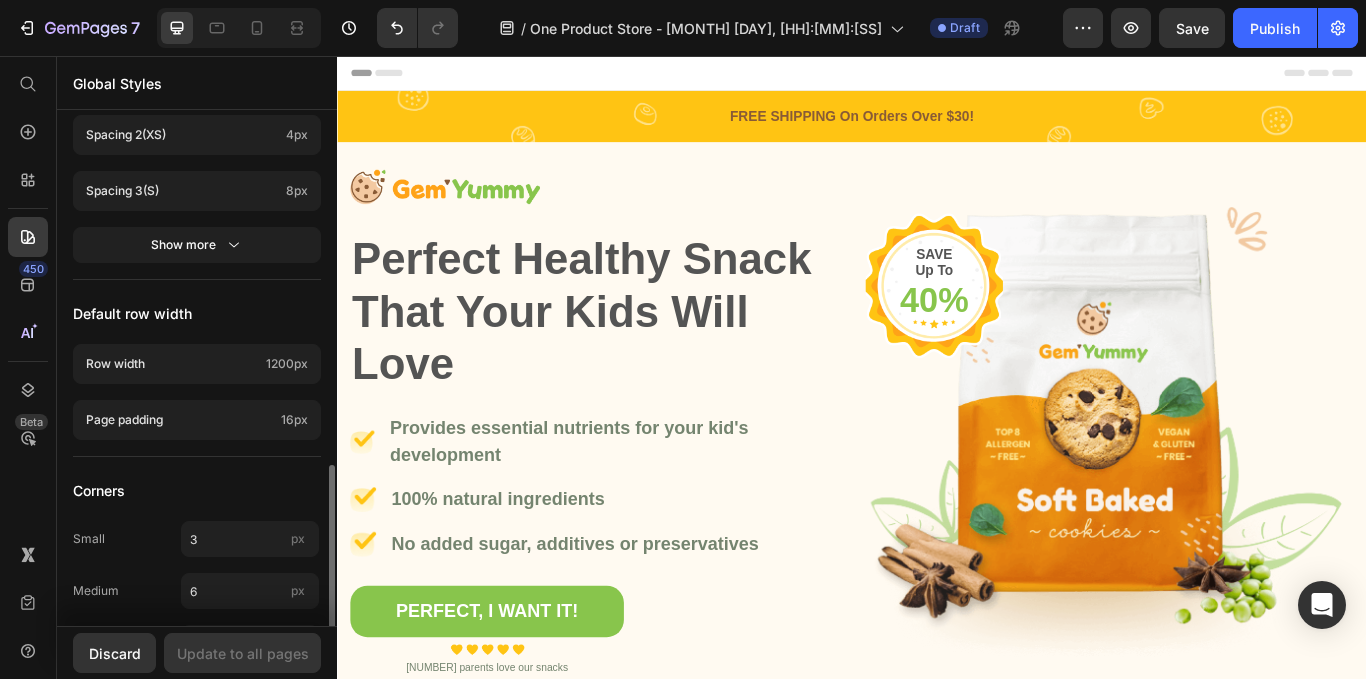 scroll, scrollTop: 953, scrollLeft: 0, axis: vertical 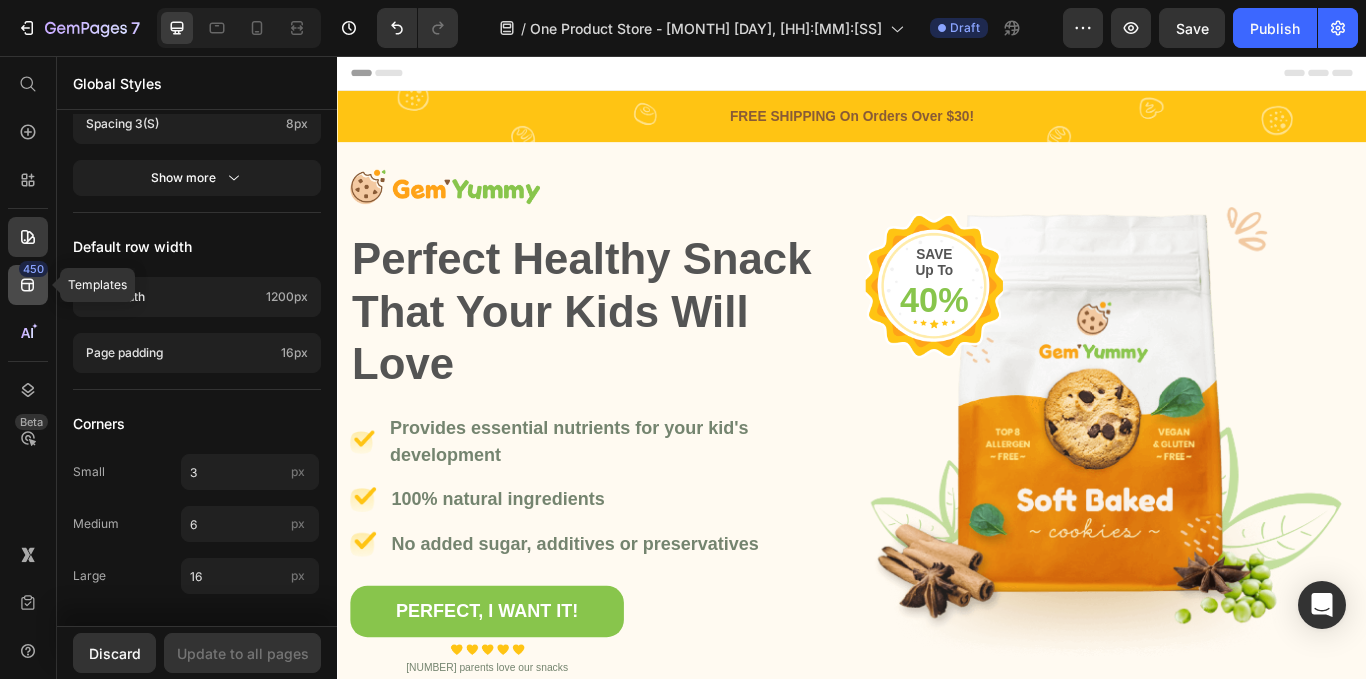 click on "450" 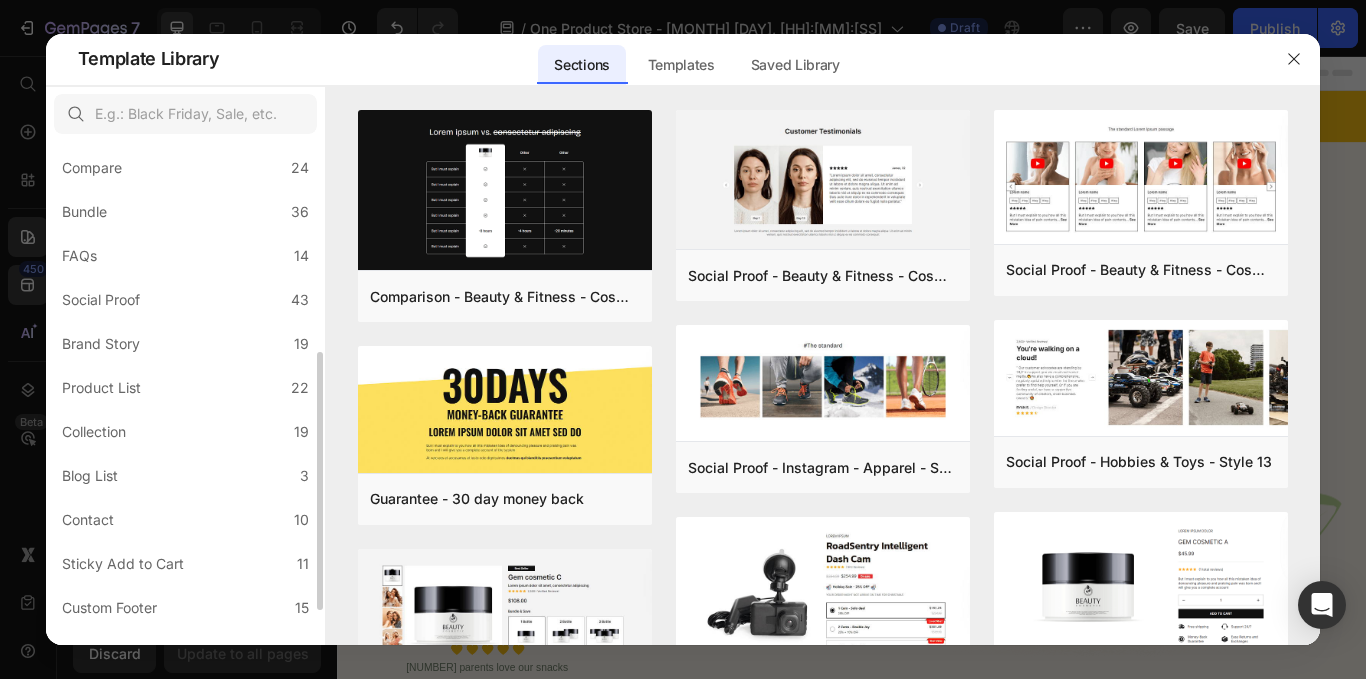 scroll, scrollTop: 477, scrollLeft: 0, axis: vertical 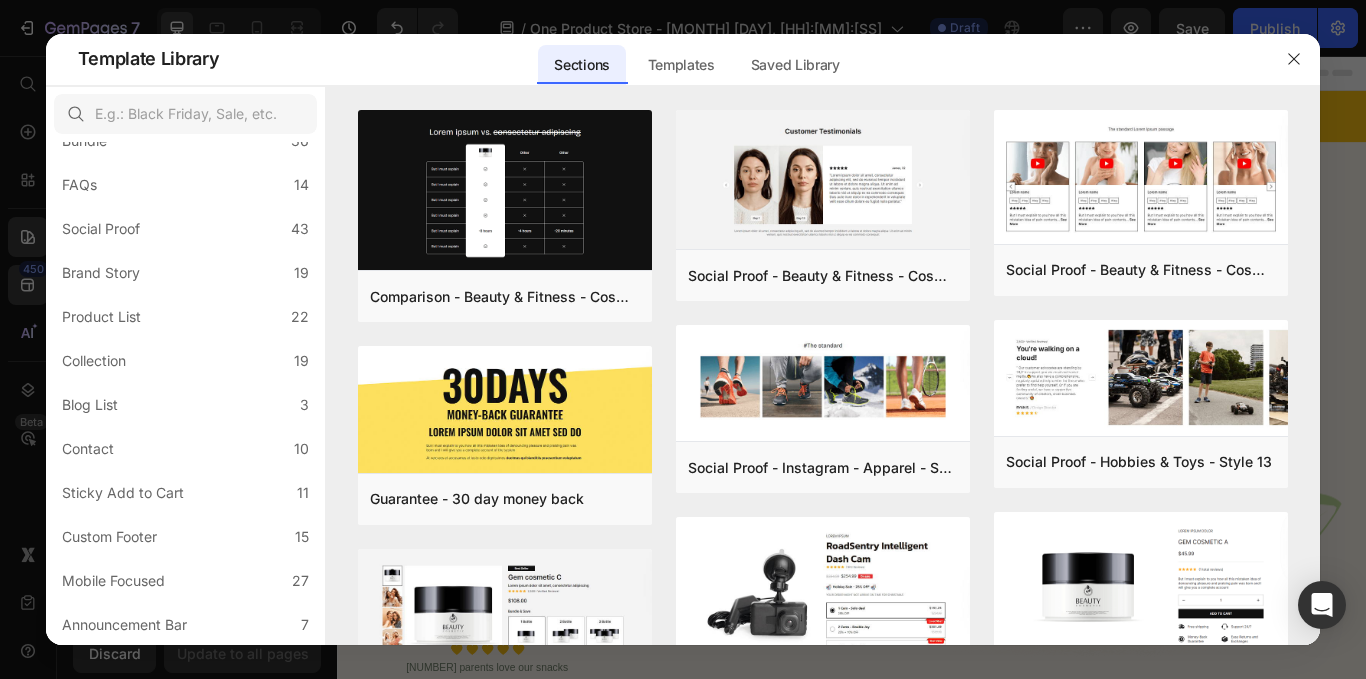 click at bounding box center [683, 339] 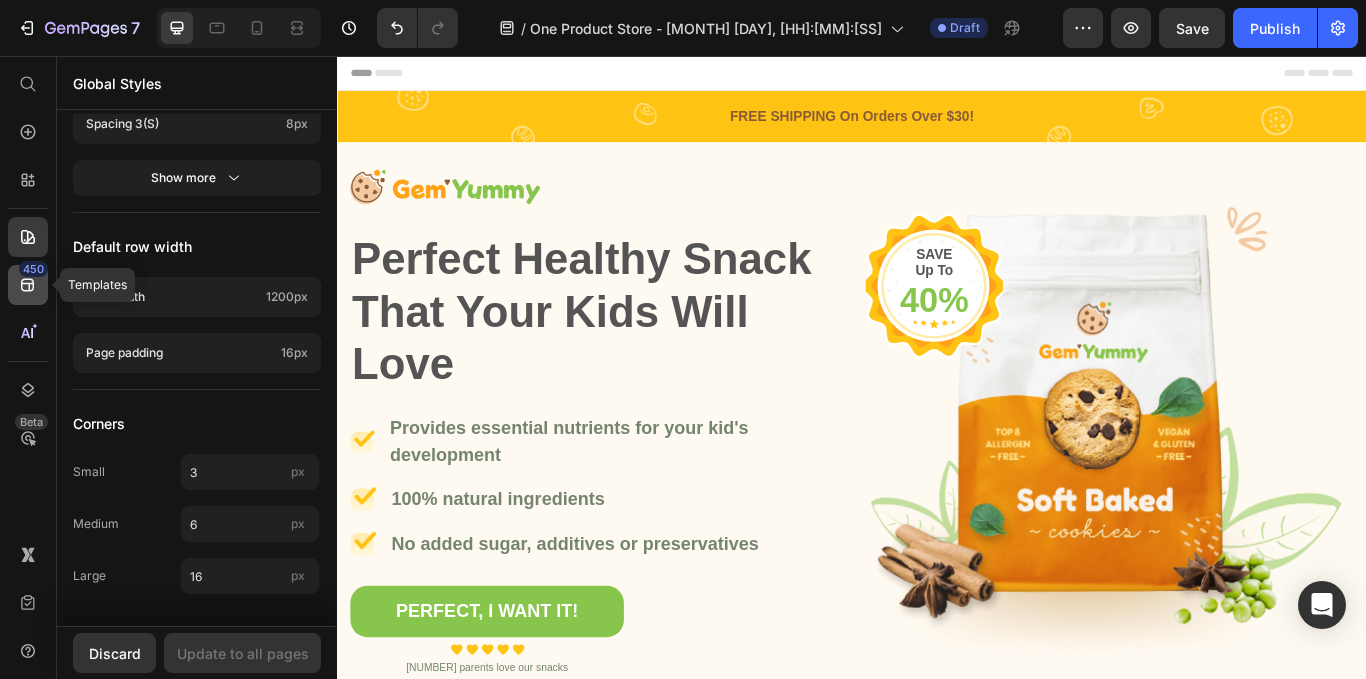 click 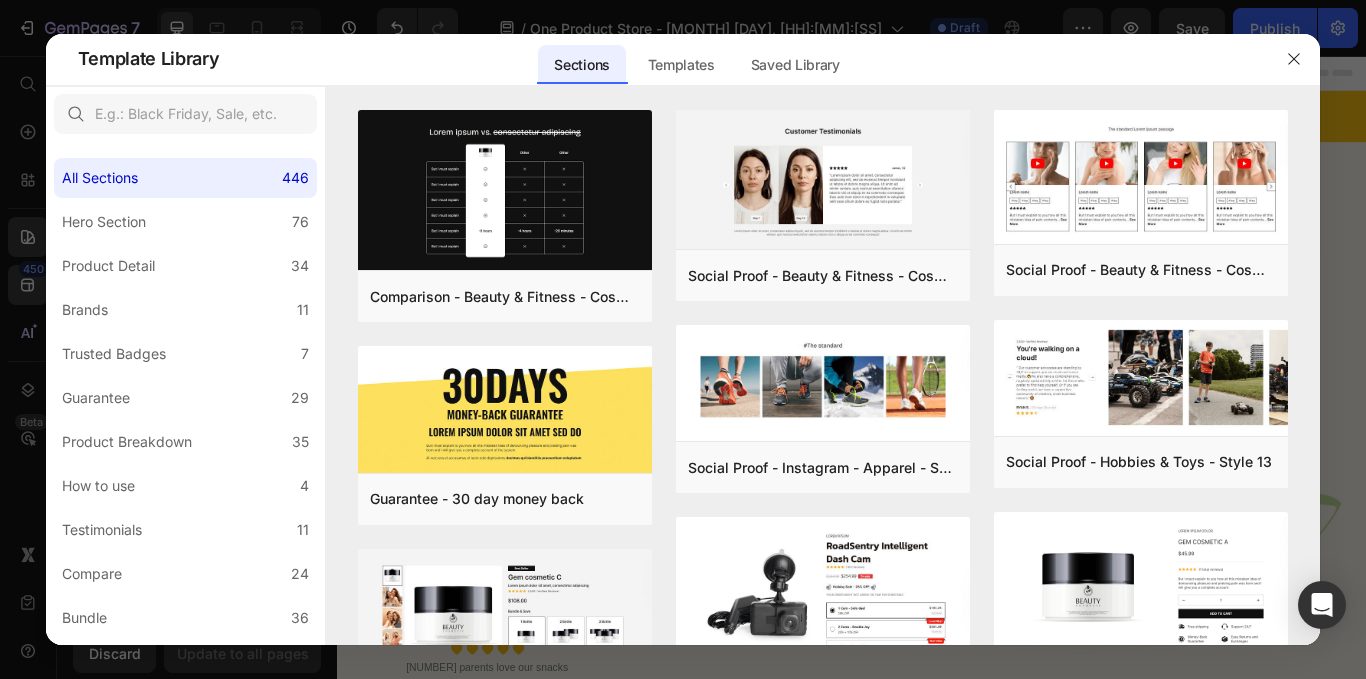 click at bounding box center (683, 339) 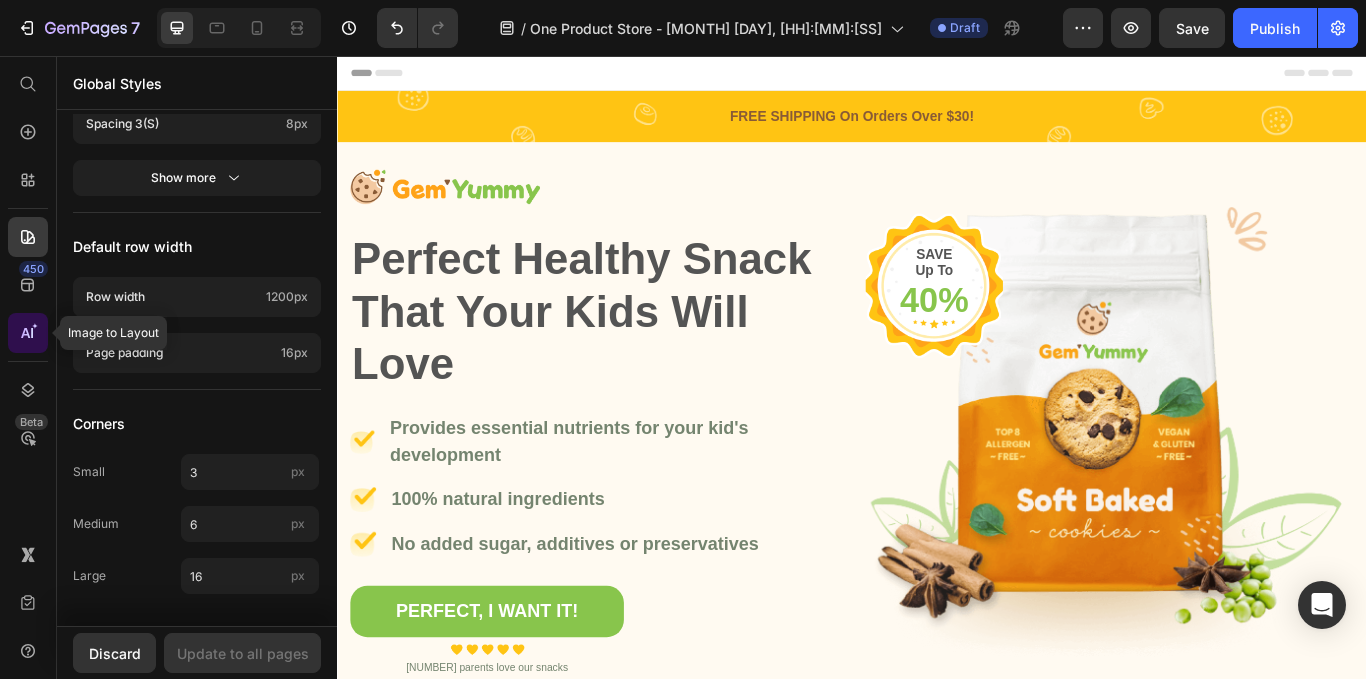 click 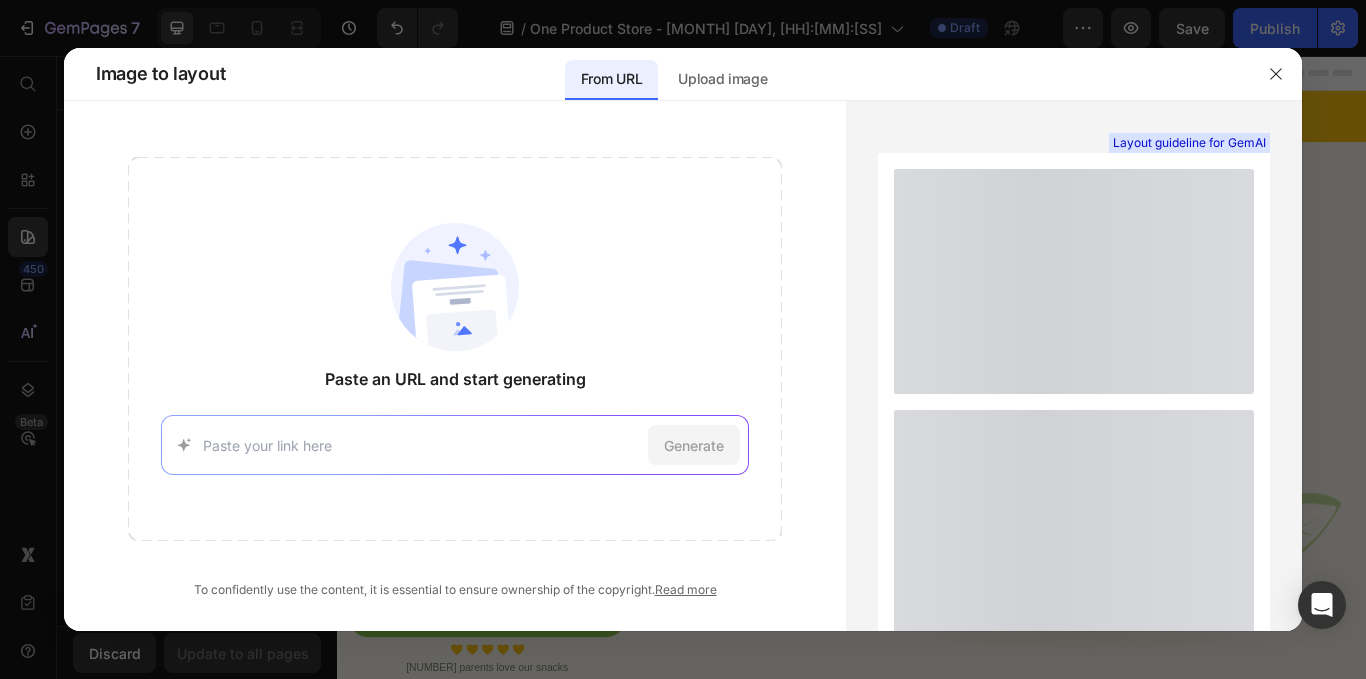 click at bounding box center [683, 339] 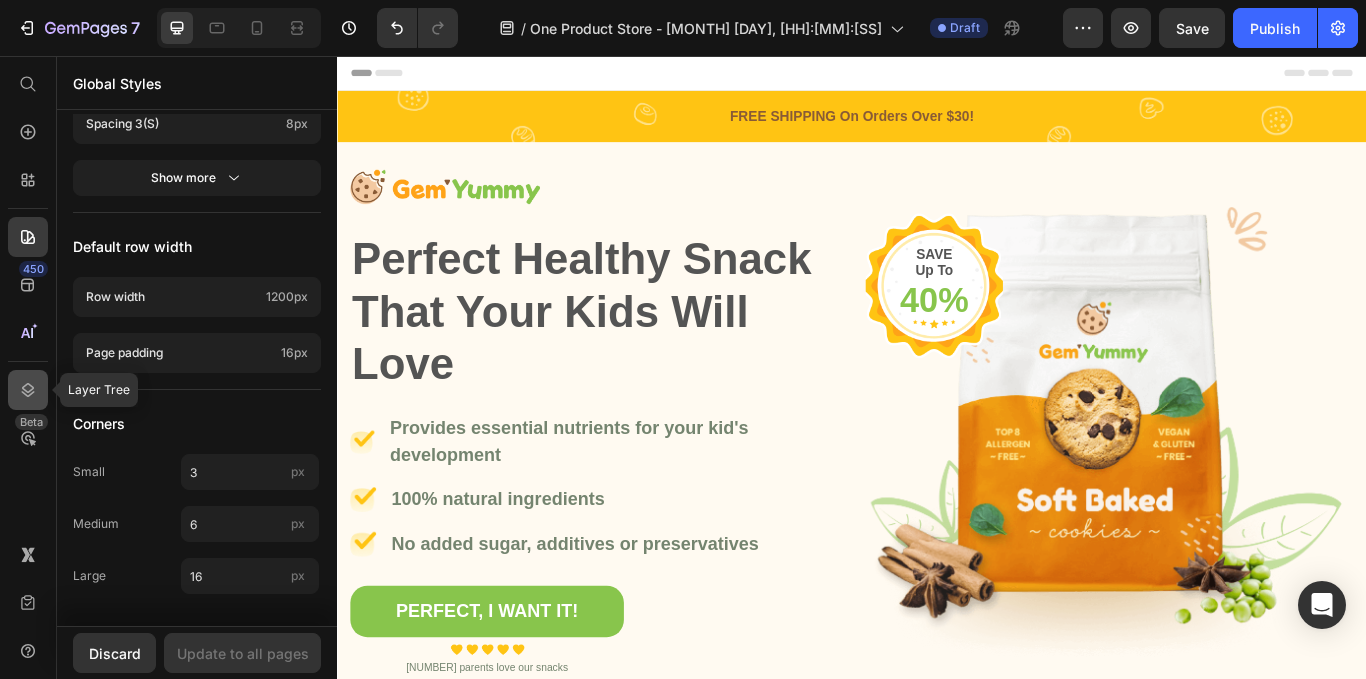 click 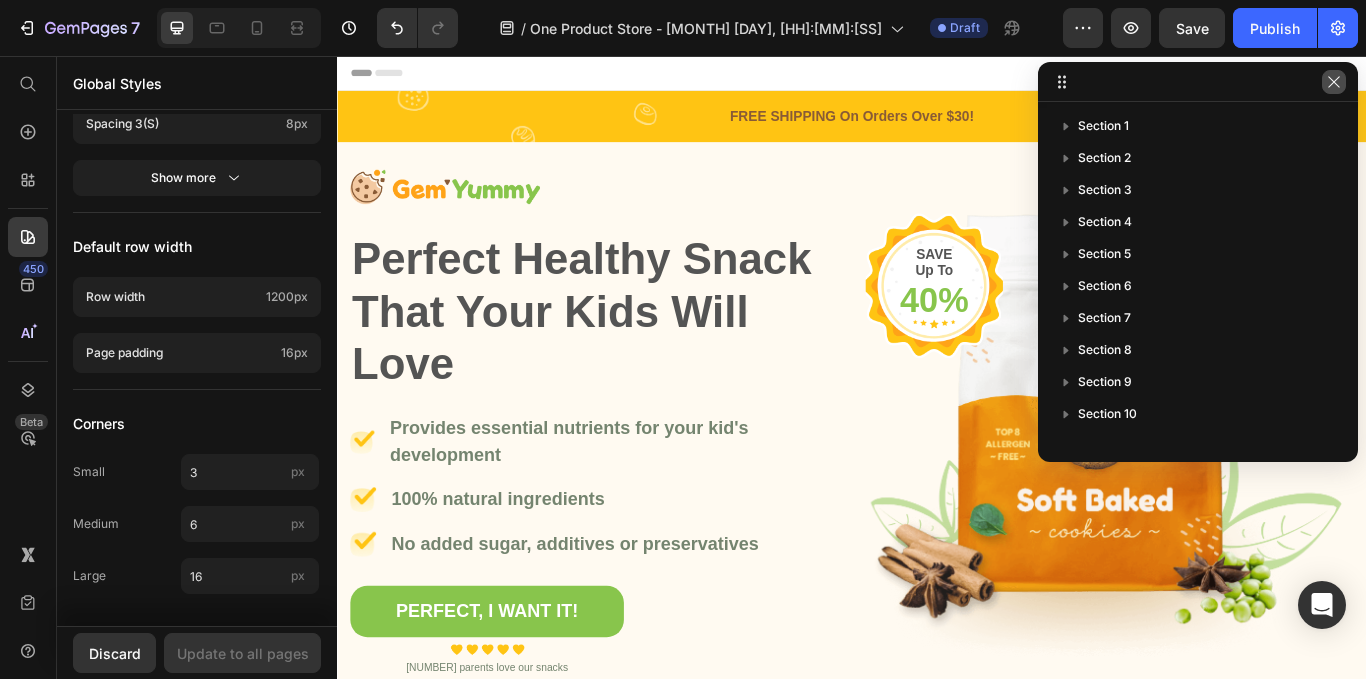 click 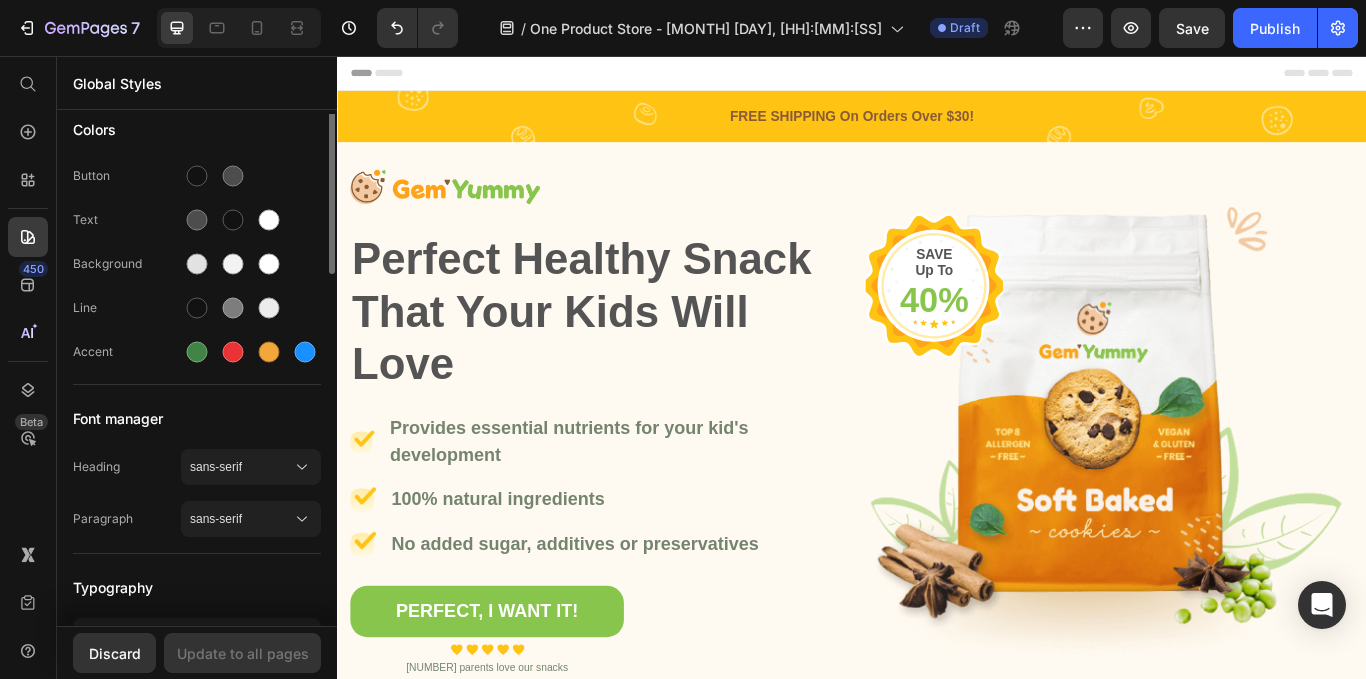 scroll, scrollTop: 0, scrollLeft: 0, axis: both 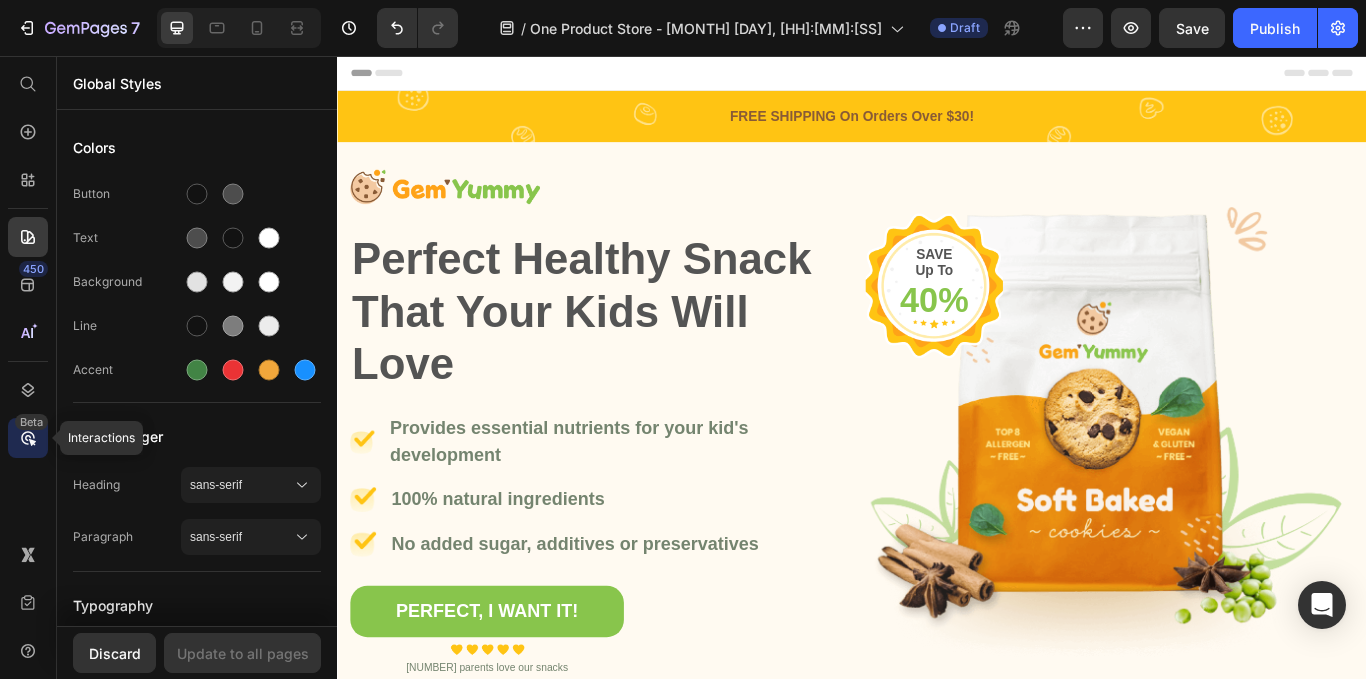 click on "Beta" 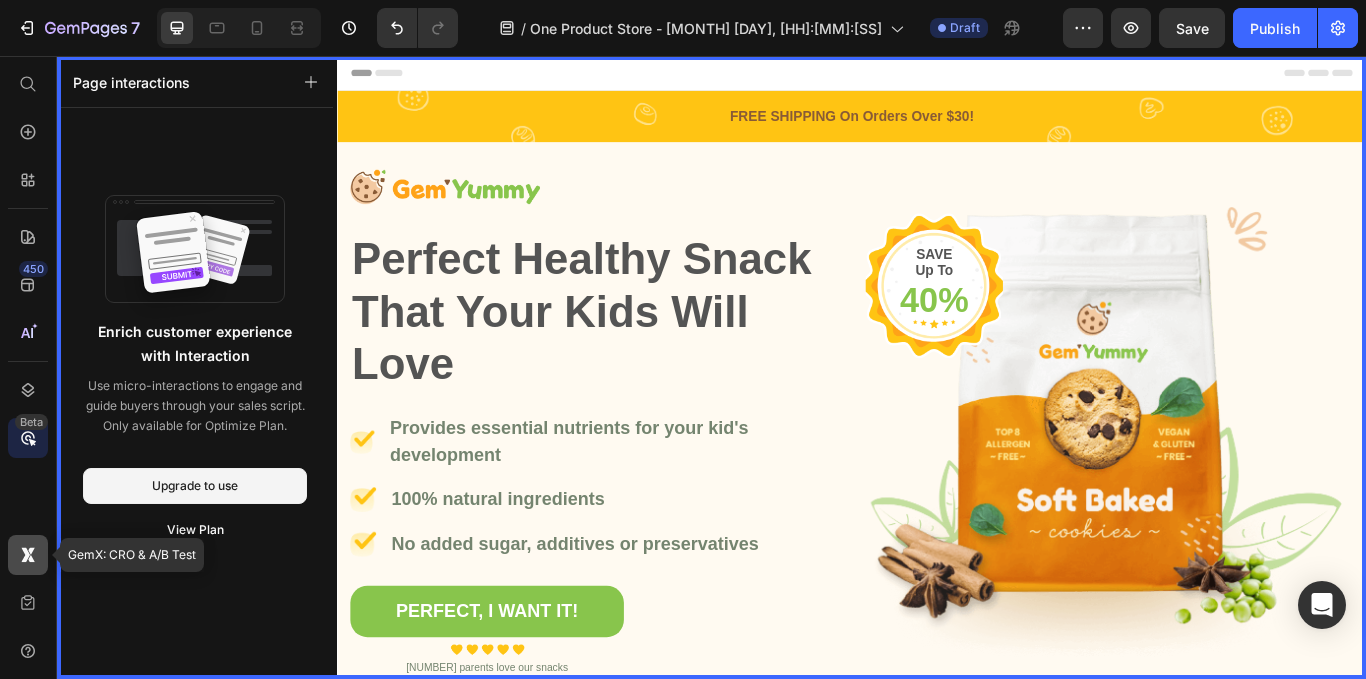 click 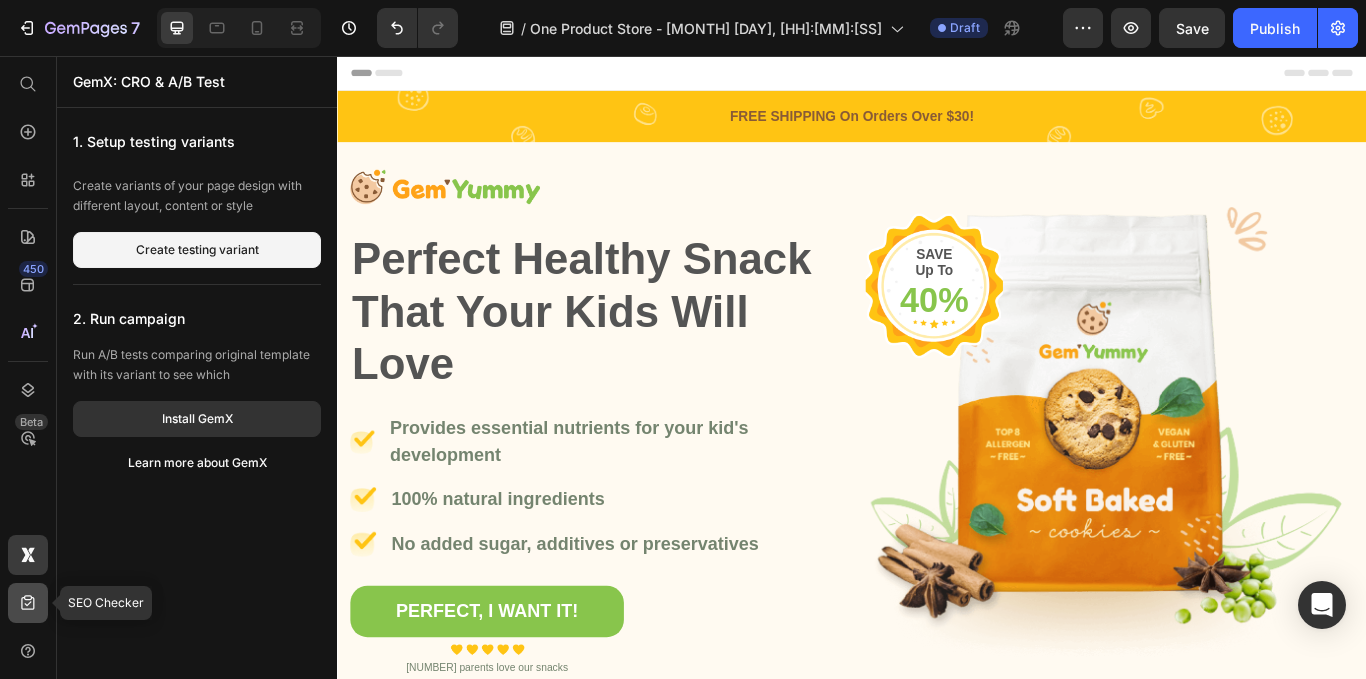 click 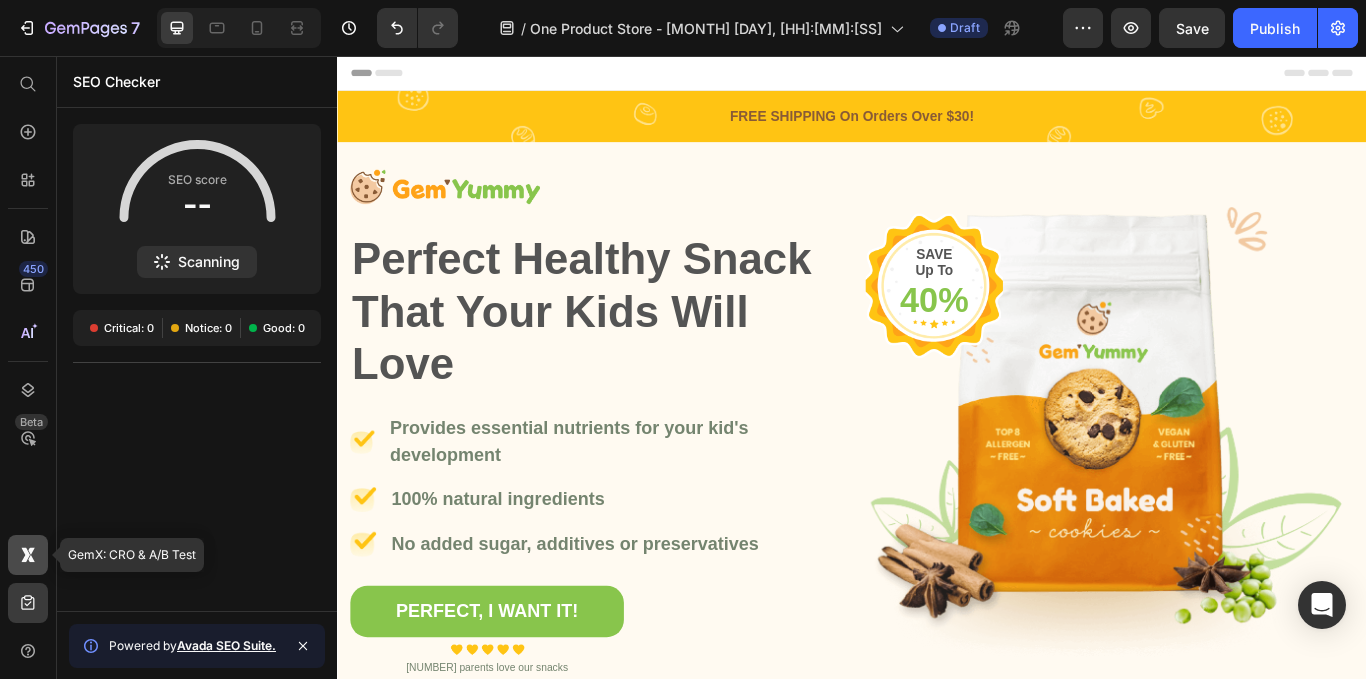 click 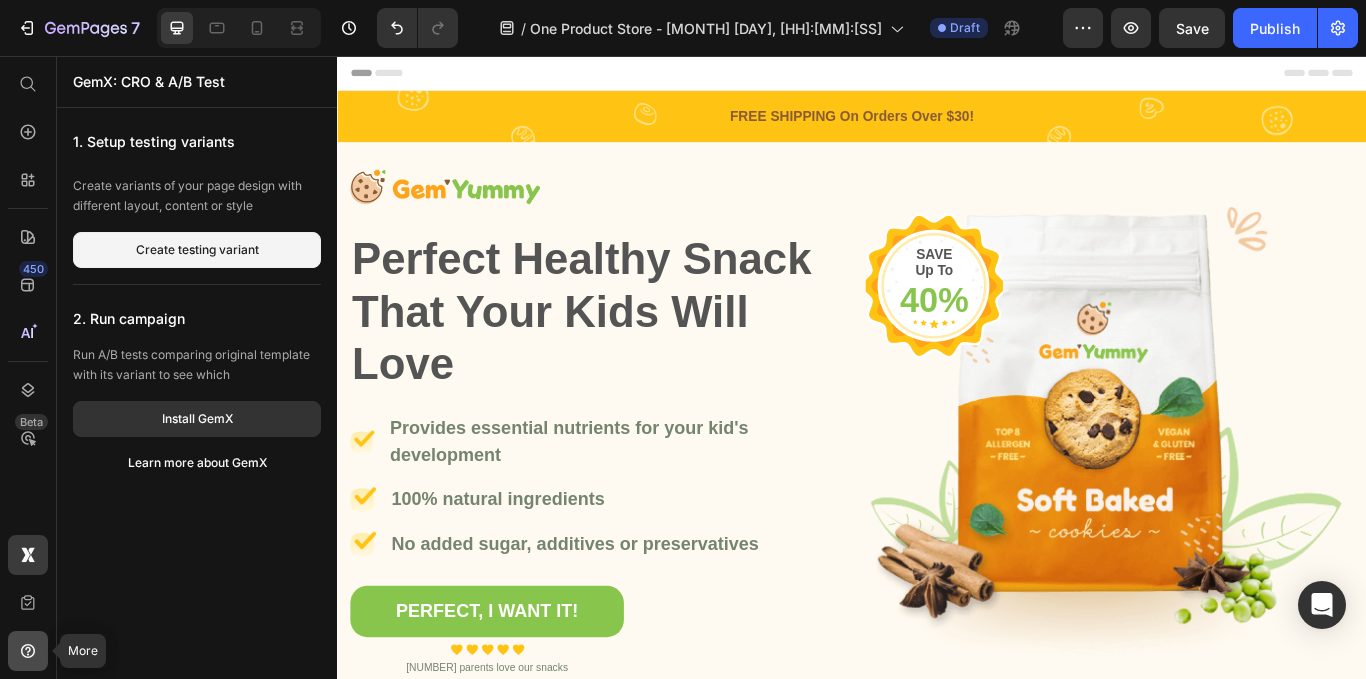 click 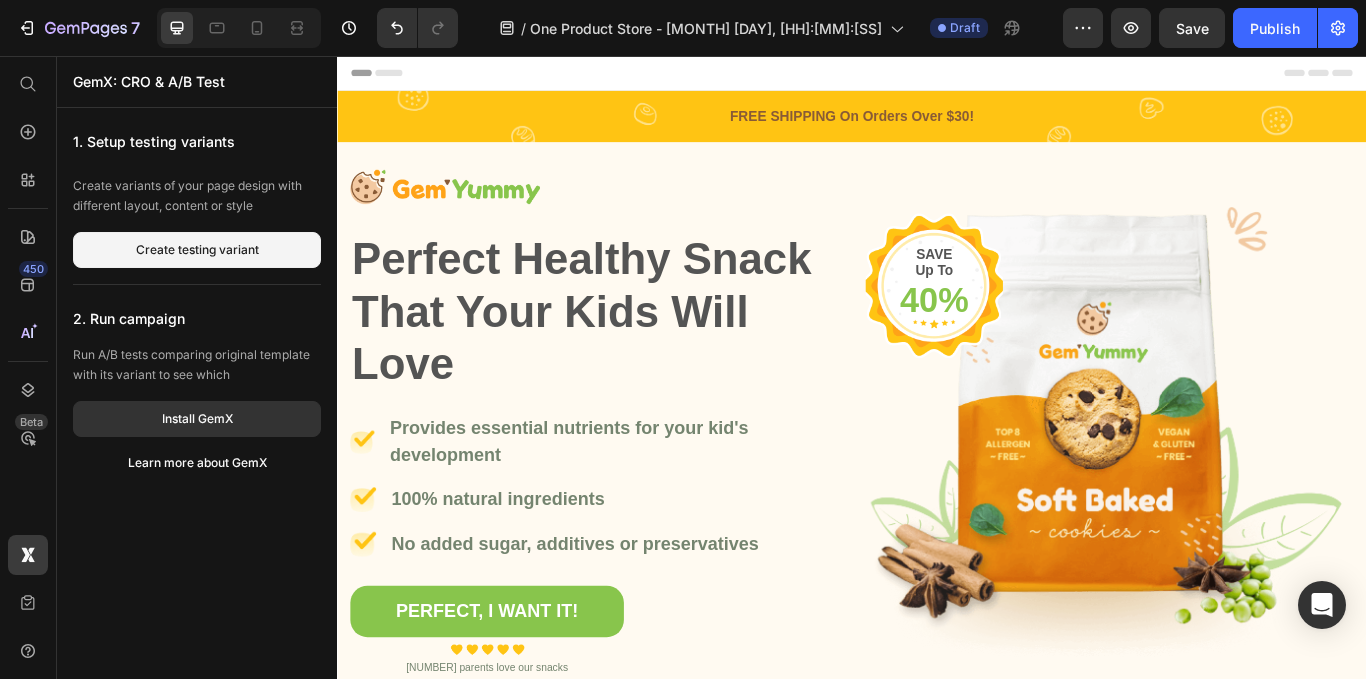 click on "450 Beta" at bounding box center [28, 299] 